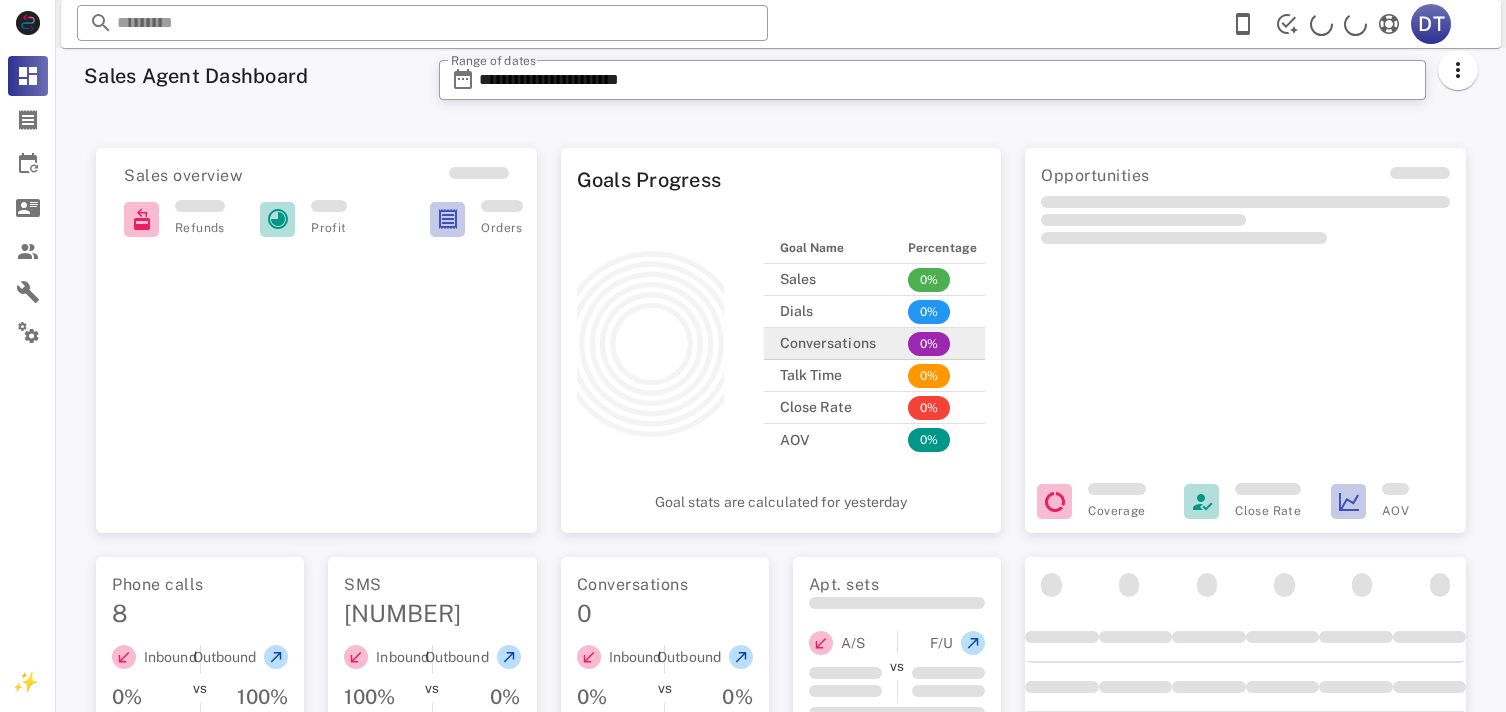 scroll, scrollTop: 0, scrollLeft: 0, axis: both 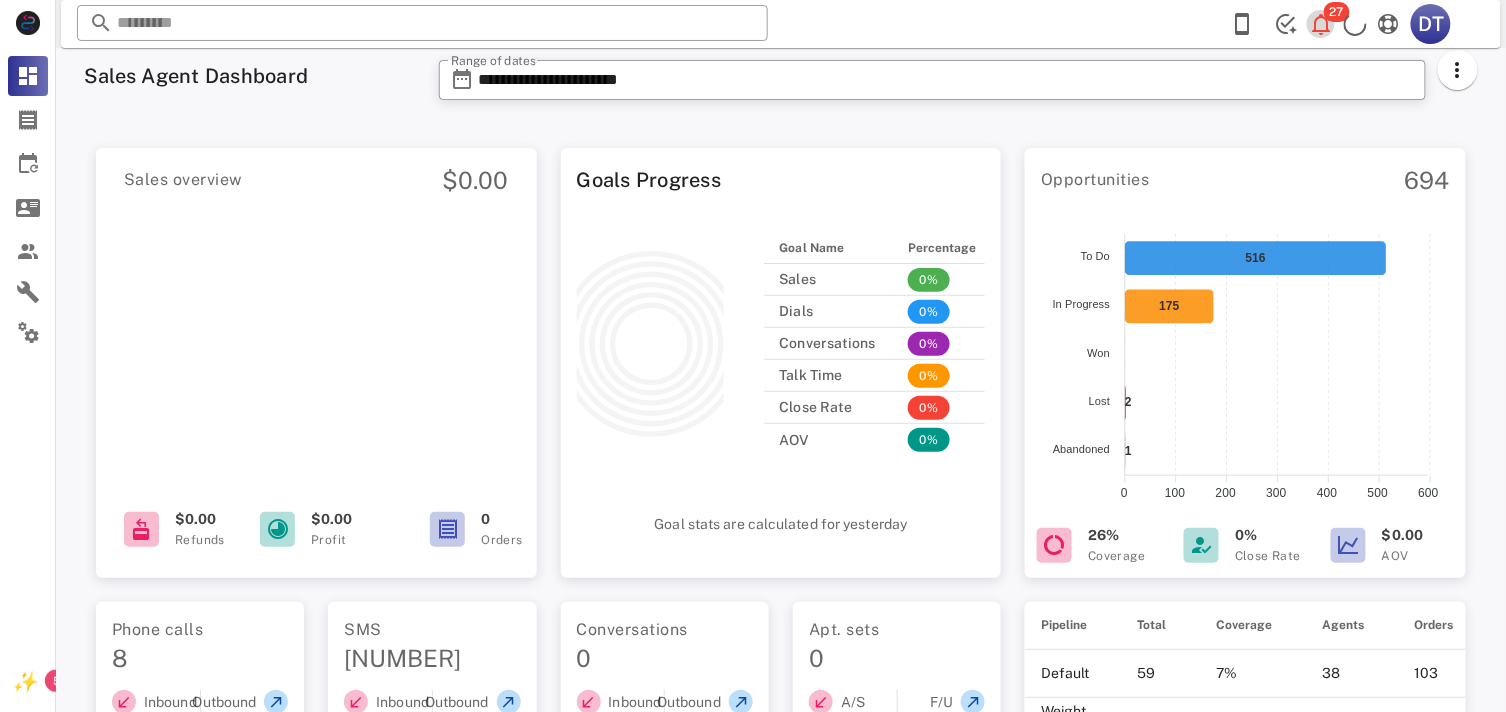 click at bounding box center [1322, 24] 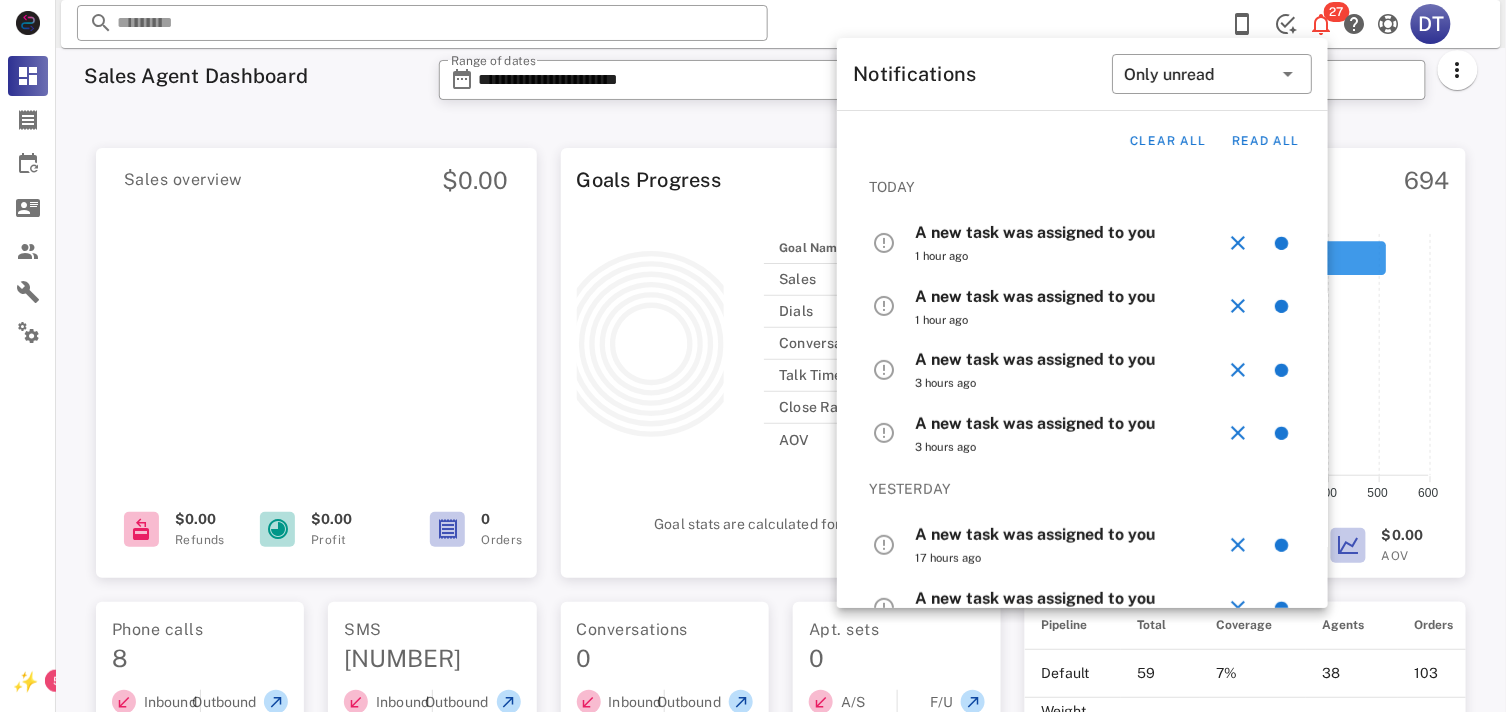 click on "A new task was assigned to you" at bounding box center (1035, 232) 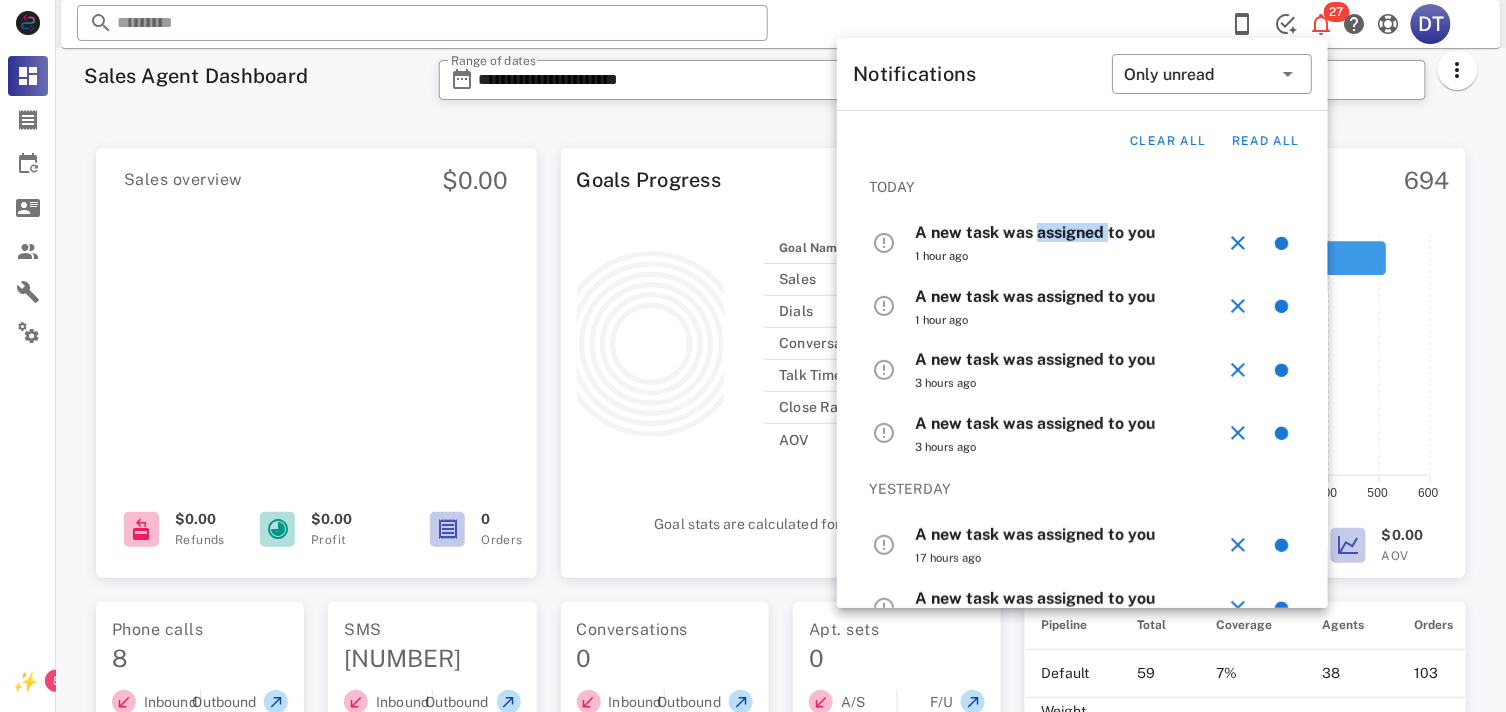 click on "A new task was assigned to you" at bounding box center (1035, 232) 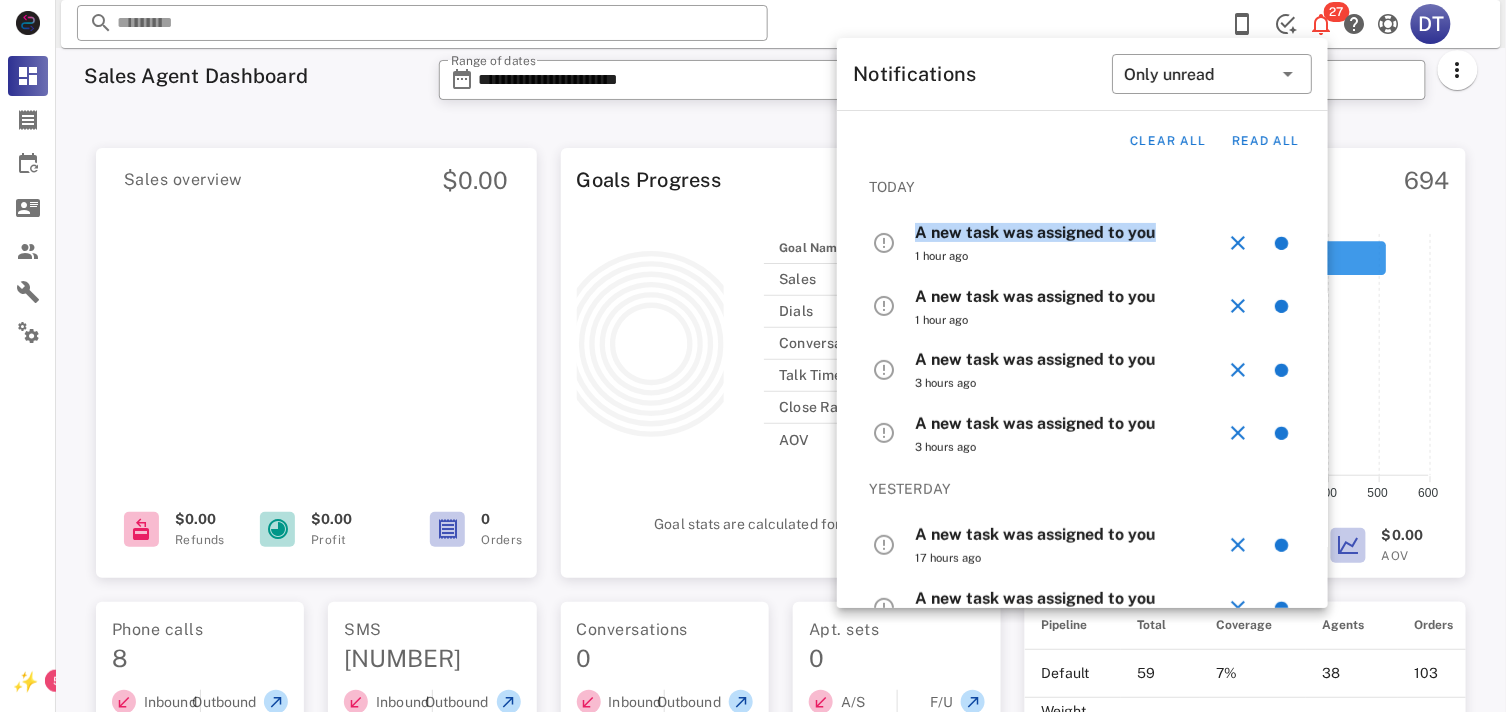 click on "A new task was assigned to you" at bounding box center (1035, 232) 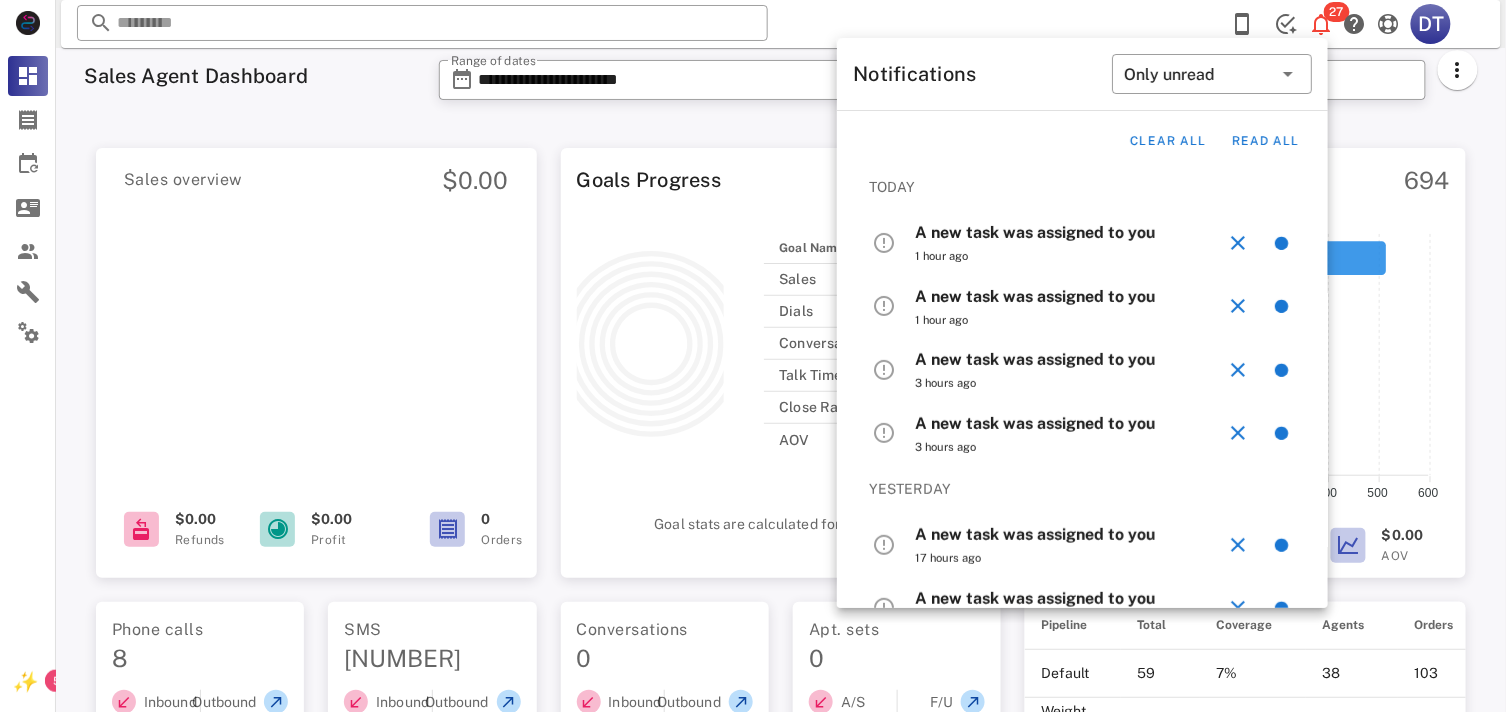 click on "A new task was assigned to you" at bounding box center (1035, 296) 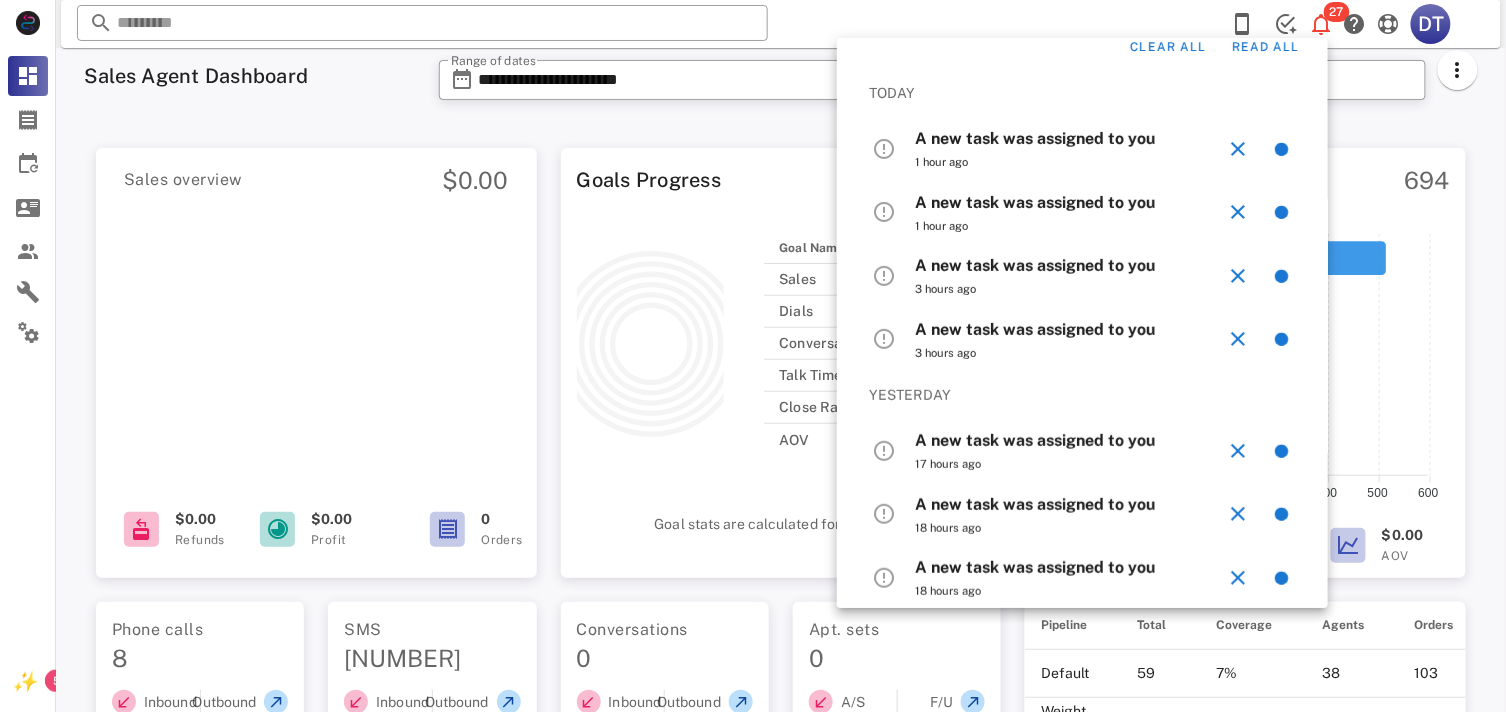 scroll, scrollTop: 0, scrollLeft: 0, axis: both 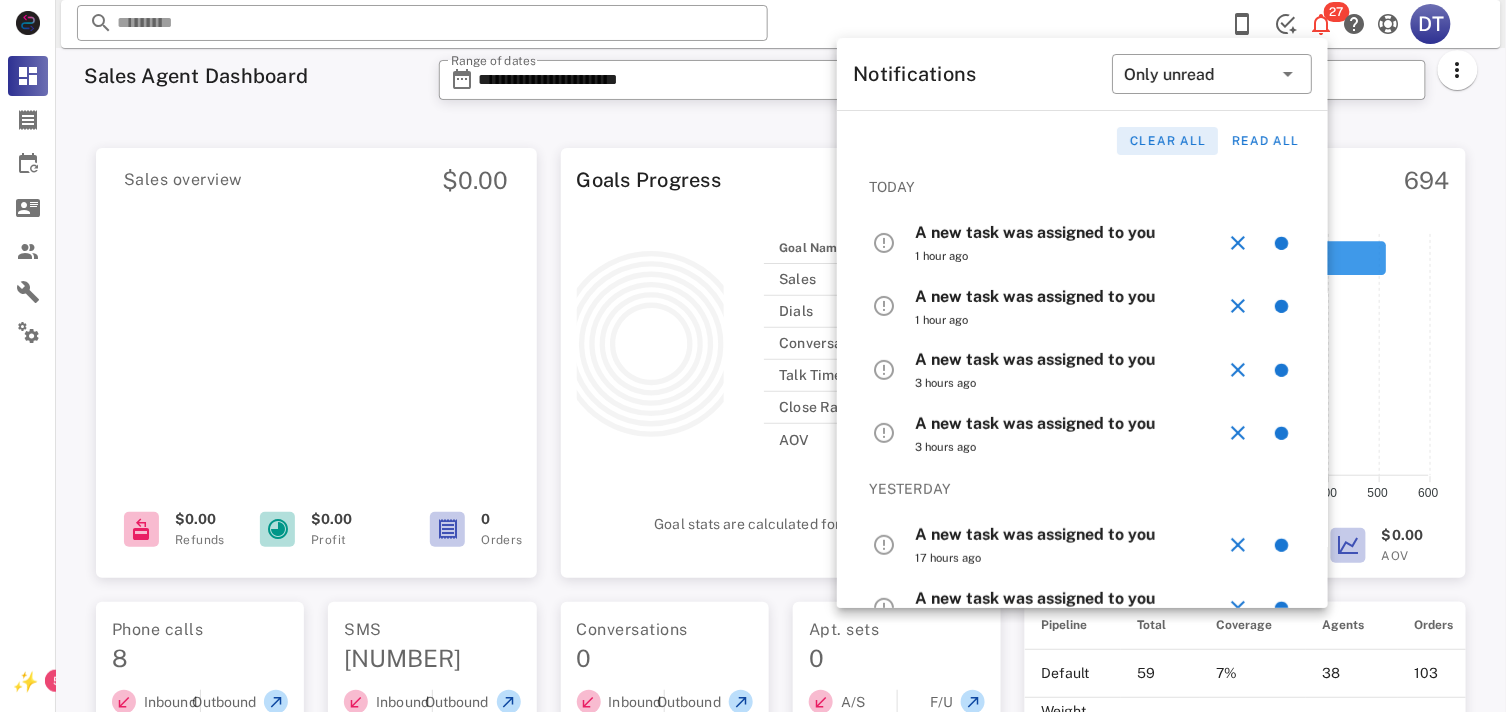 click on "Clear all" at bounding box center [1167, 141] 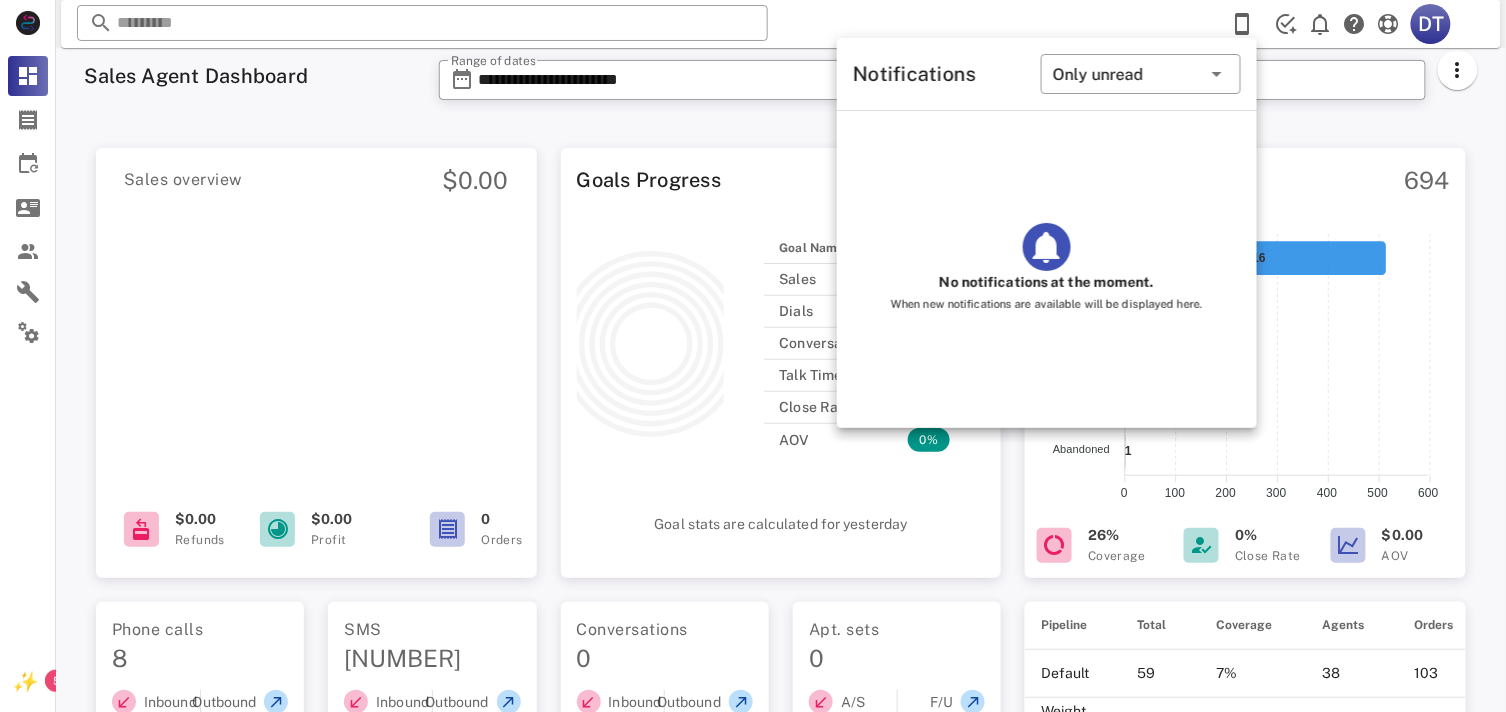 click on "​ DT Reload browser Accept" at bounding box center [781, 24] 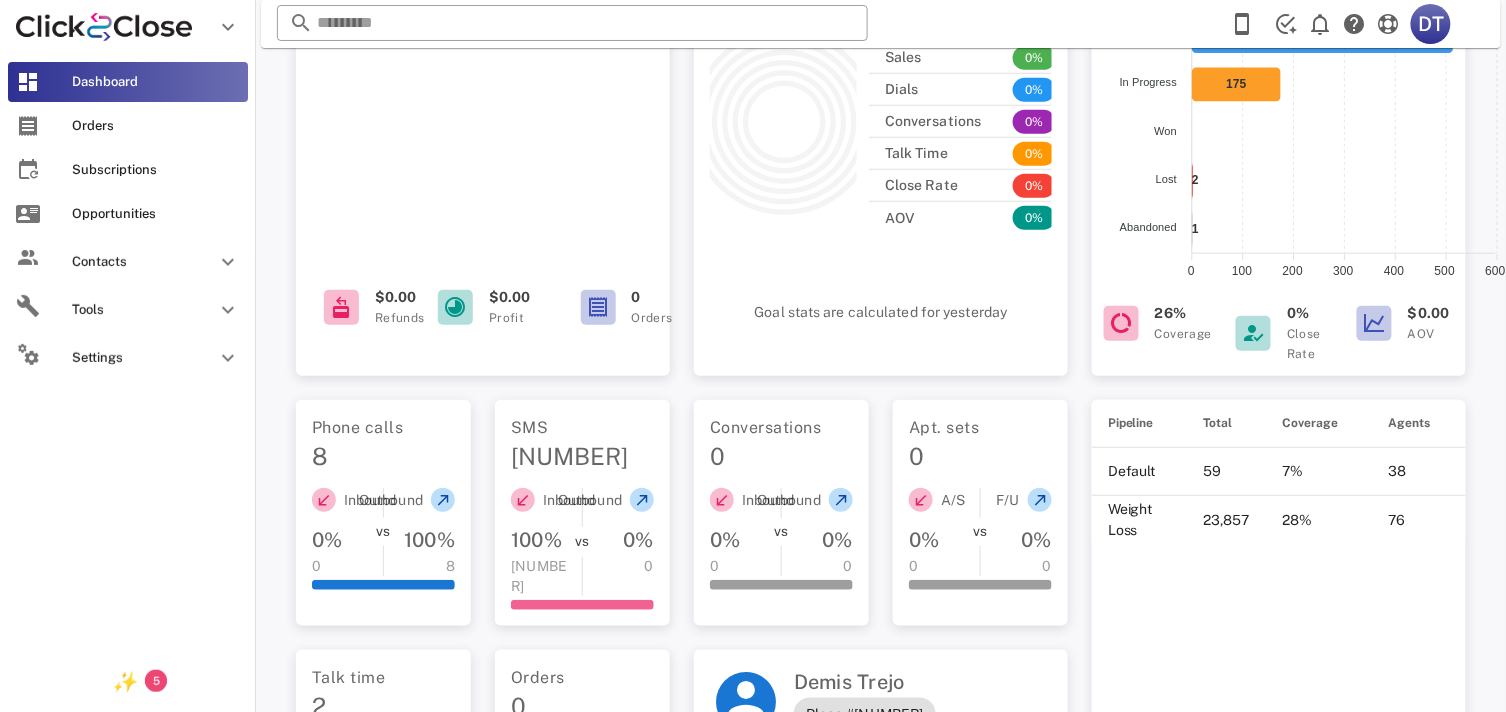 scroll, scrollTop: 0, scrollLeft: 0, axis: both 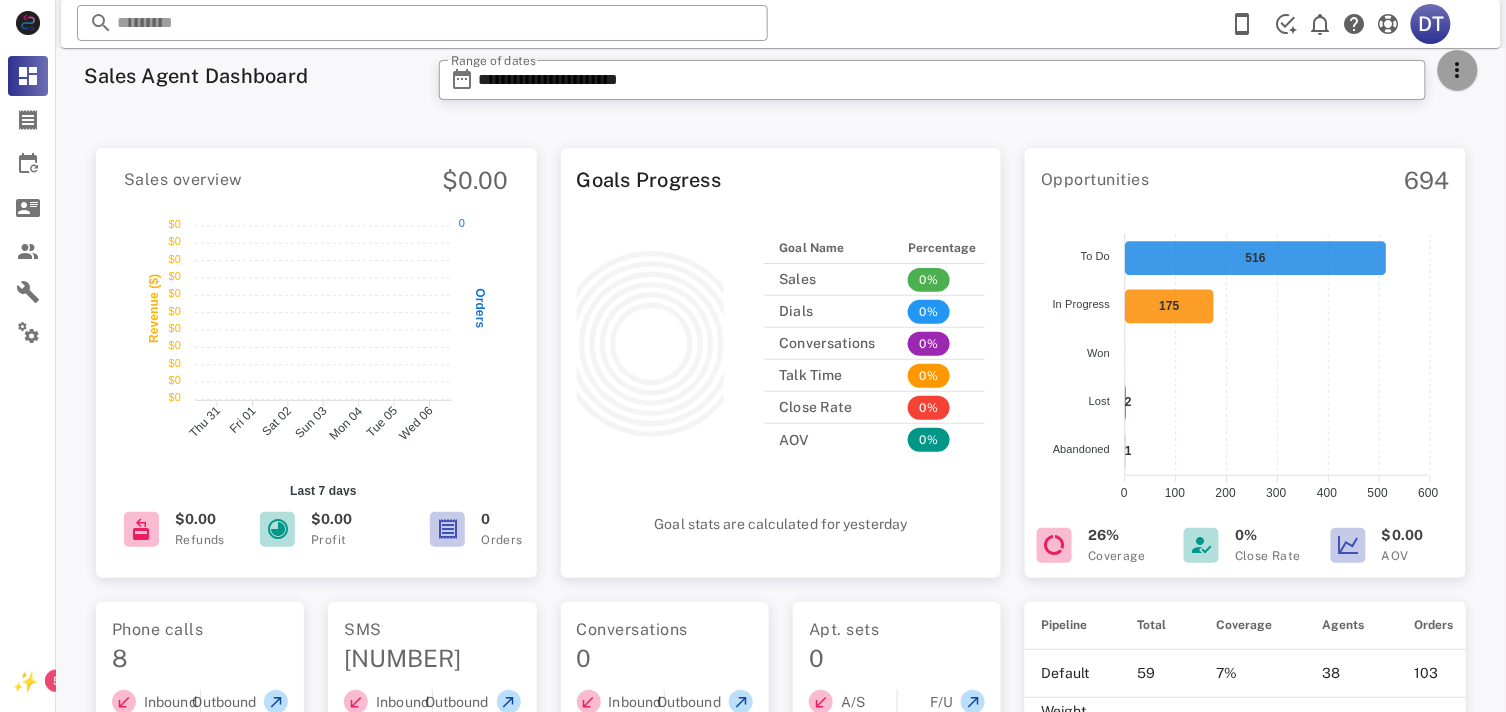 click at bounding box center [1458, 70] 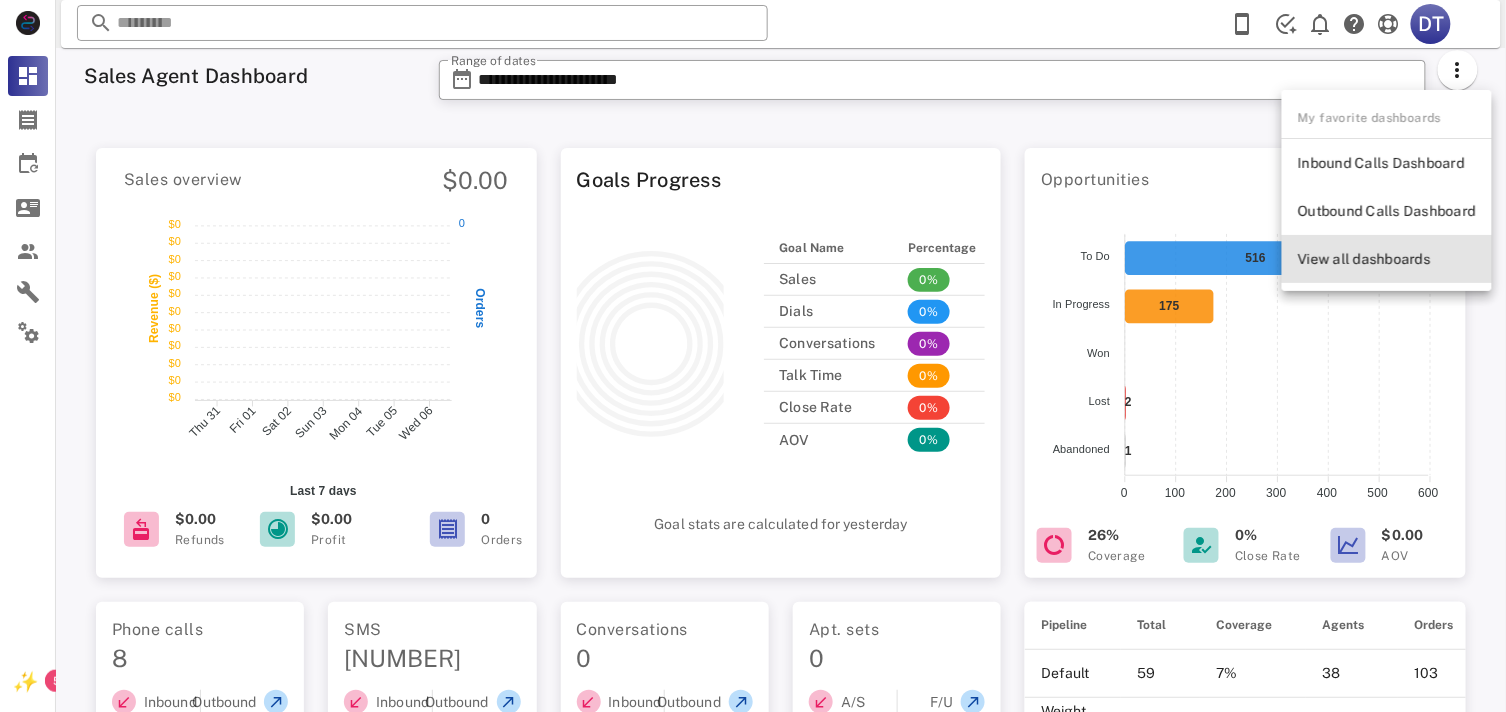 click on "View all dashboards" at bounding box center (1387, 259) 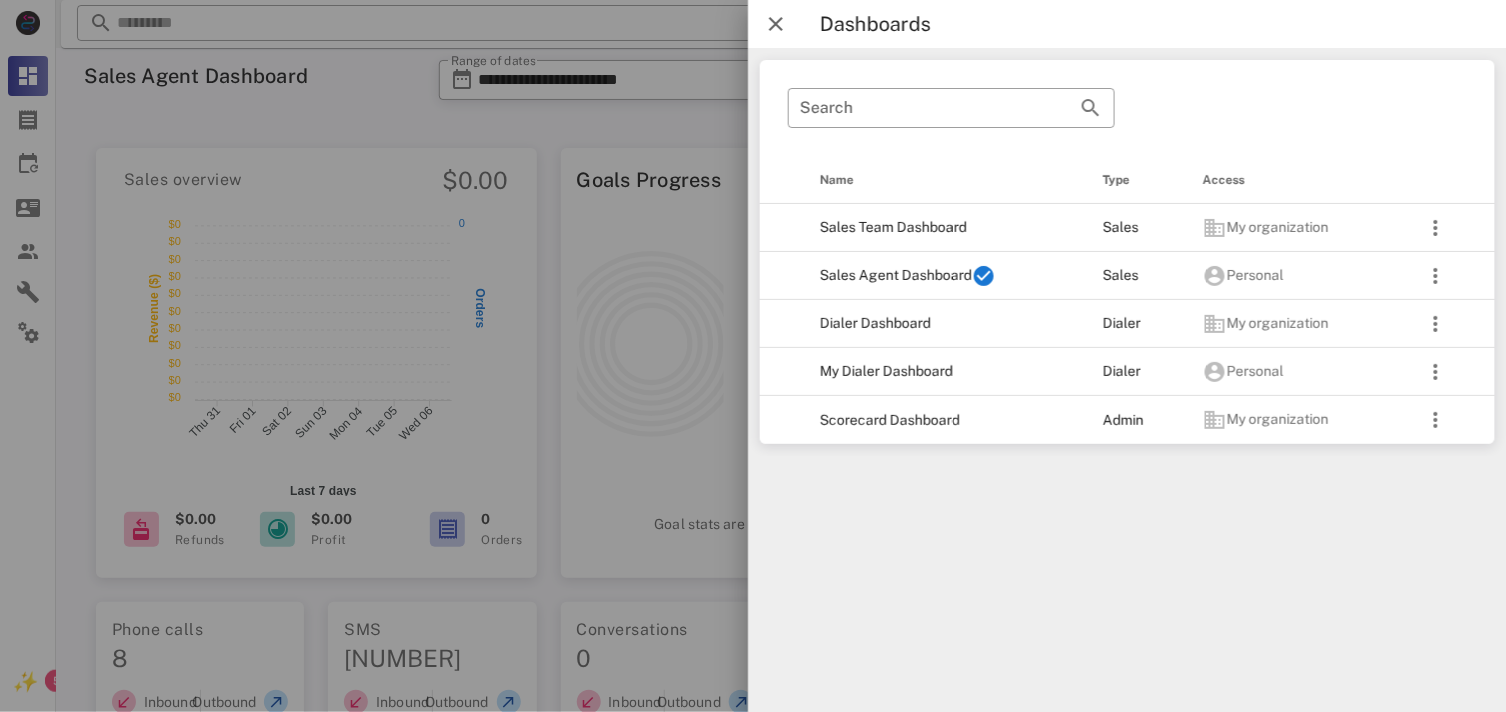 click at bounding box center [753, 356] 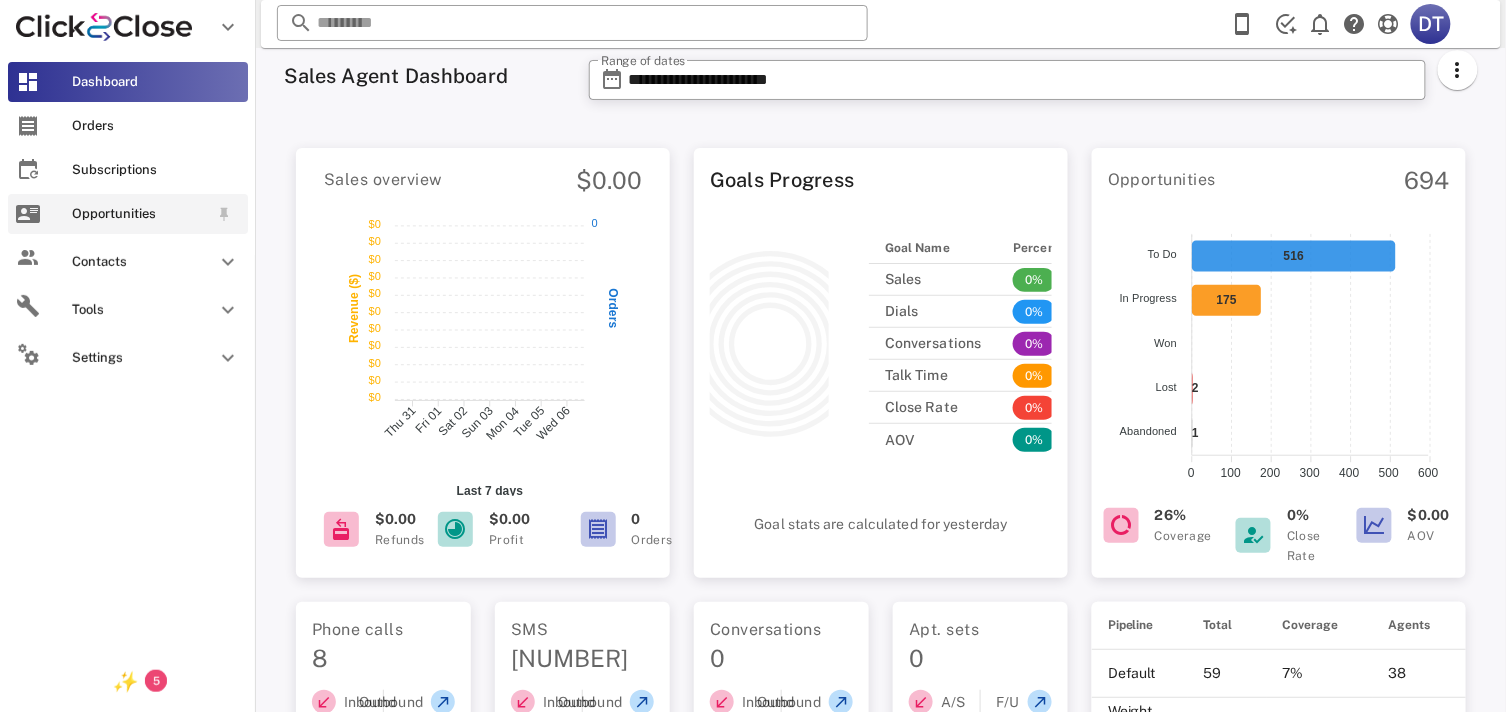 click on "Opportunities" at bounding box center (128, 214) 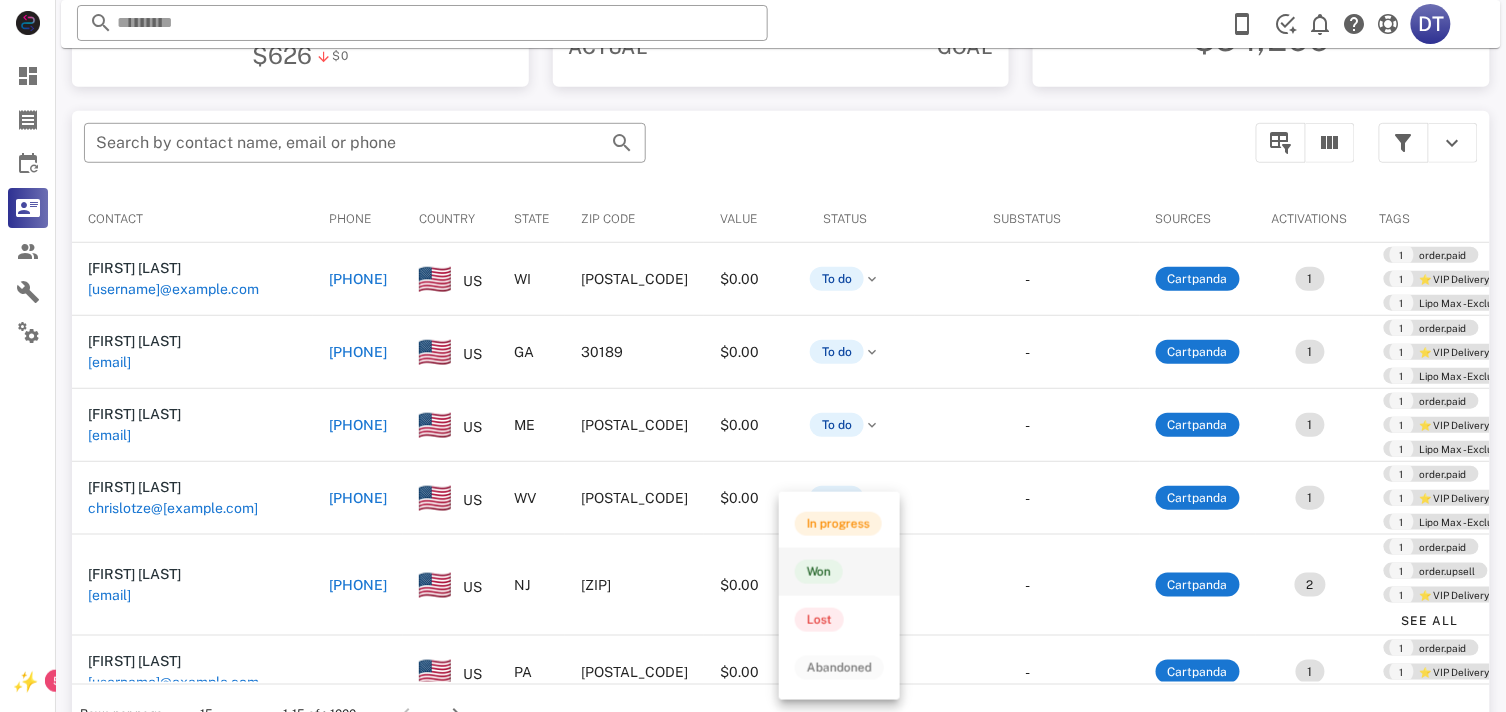 scroll, scrollTop: 380, scrollLeft: 0, axis: vertical 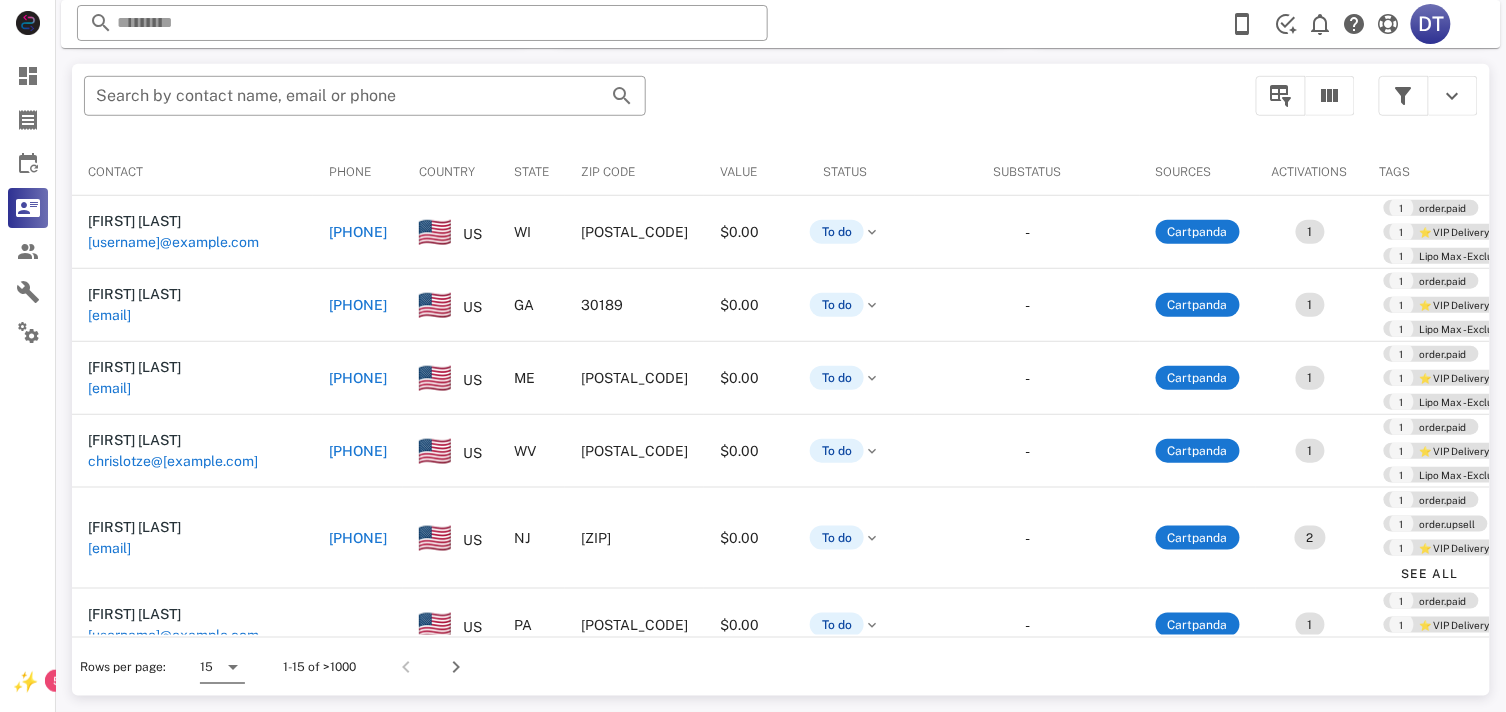 click at bounding box center [233, 667] 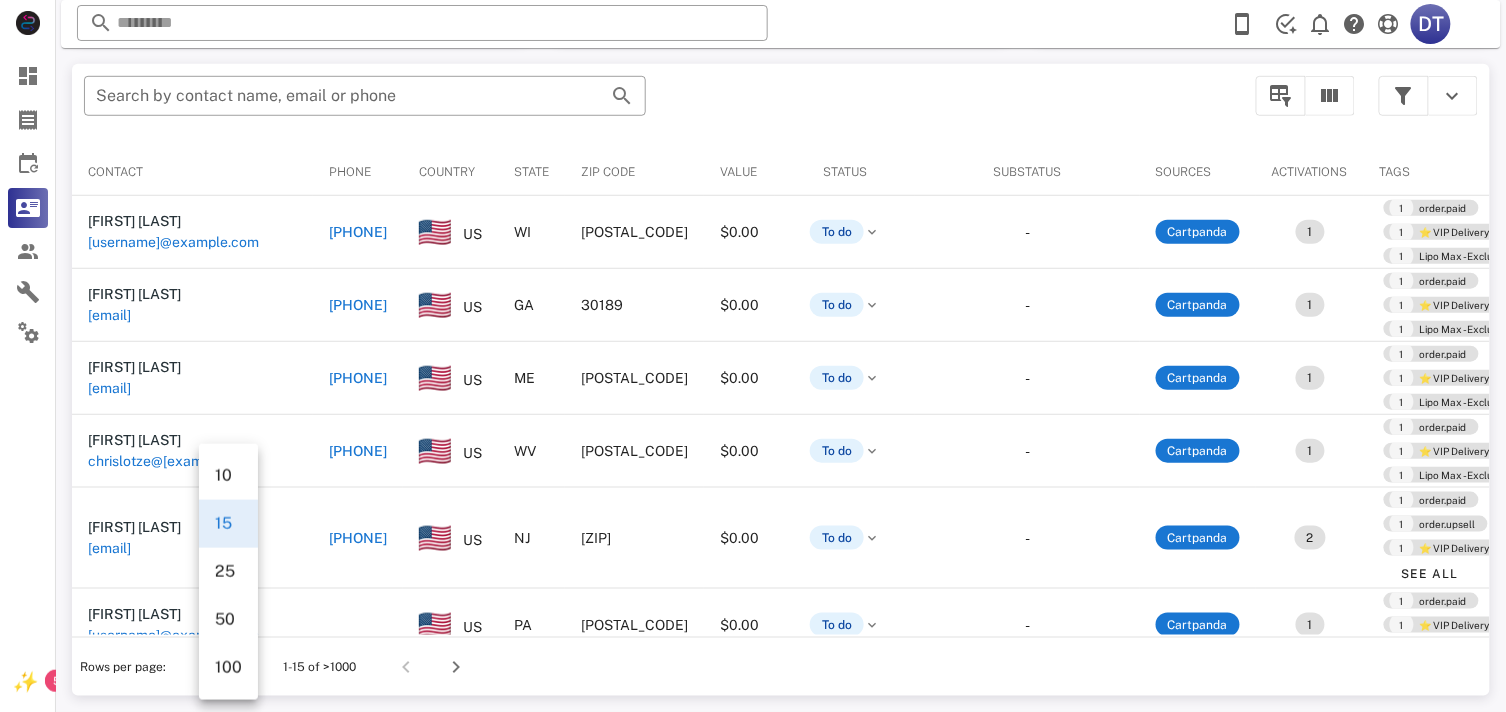 click on "100" at bounding box center (228, 667) 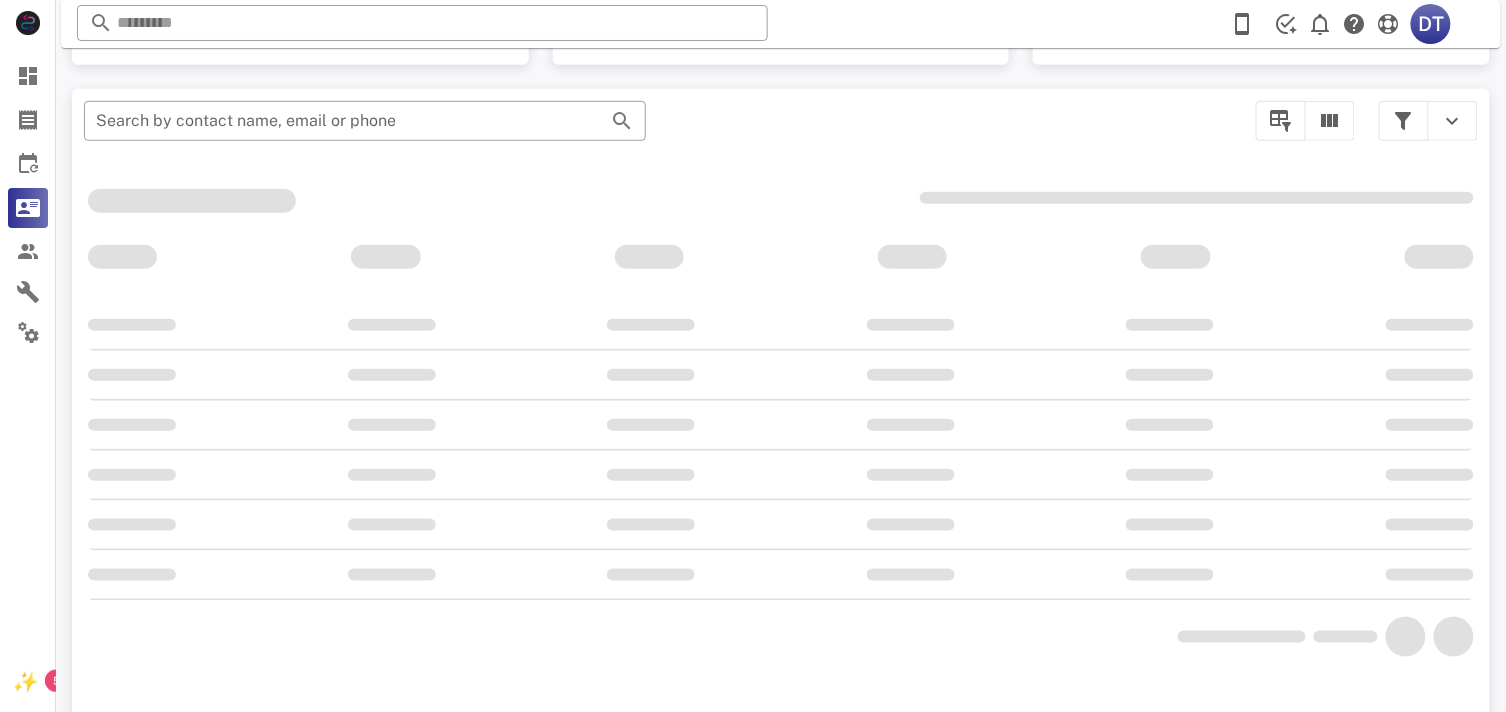 scroll, scrollTop: 380, scrollLeft: 0, axis: vertical 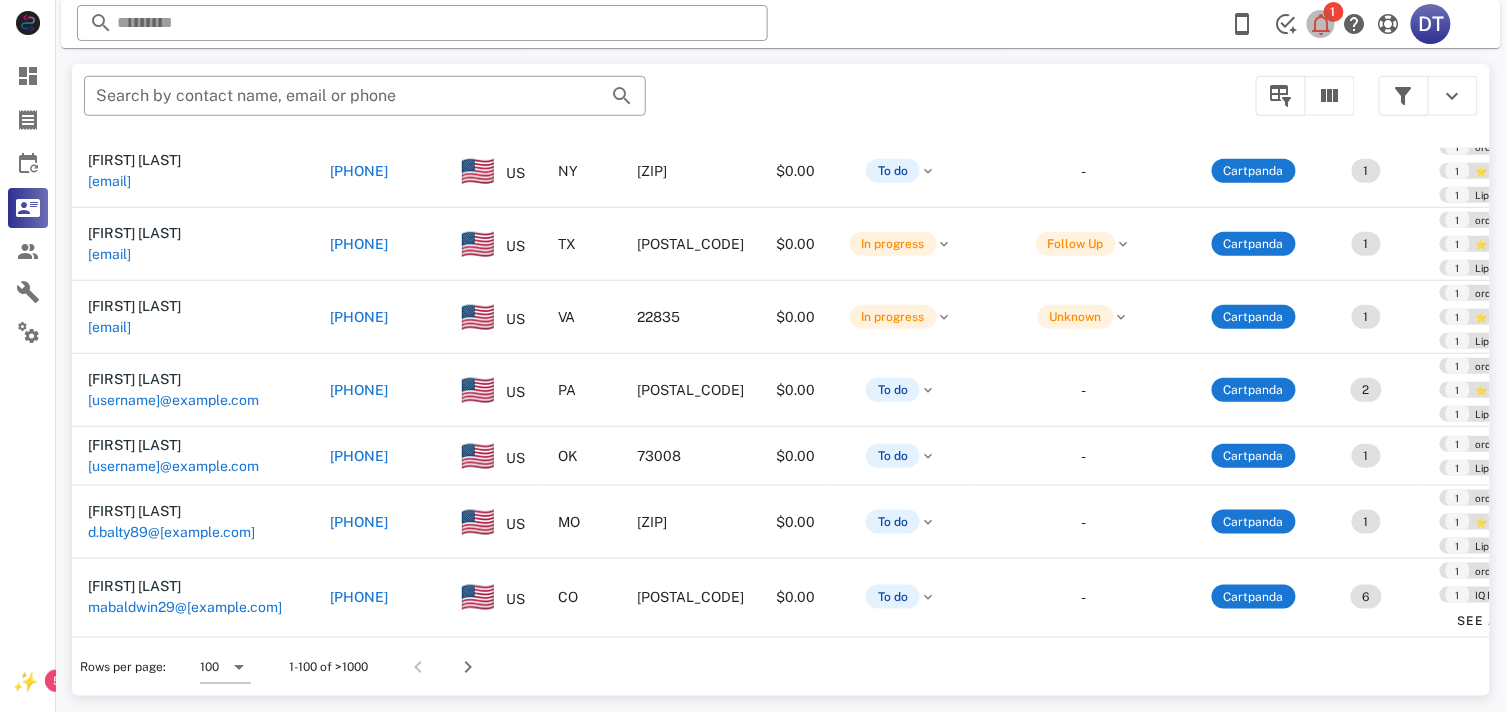 click at bounding box center [1322, 24] 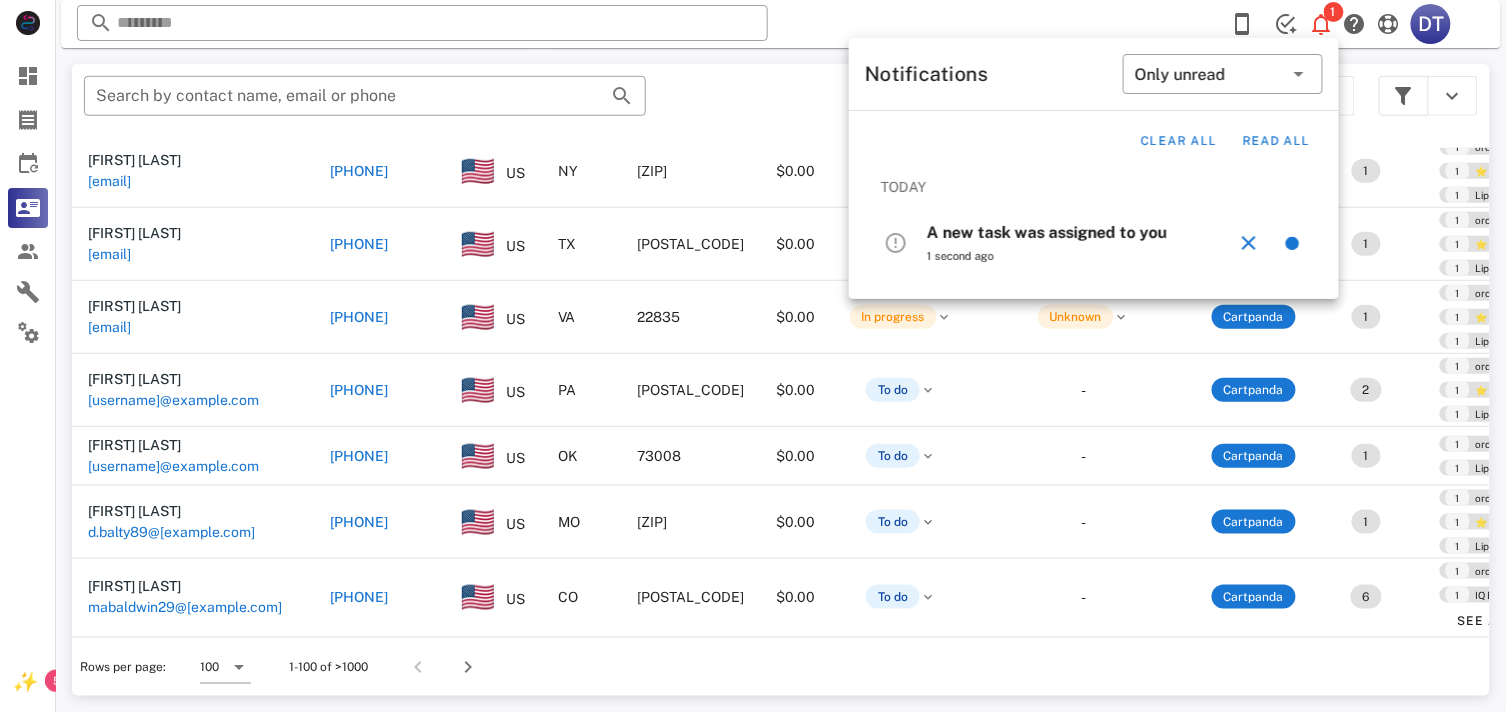 click on "A new task was assigned to you" at bounding box center (1047, 232) 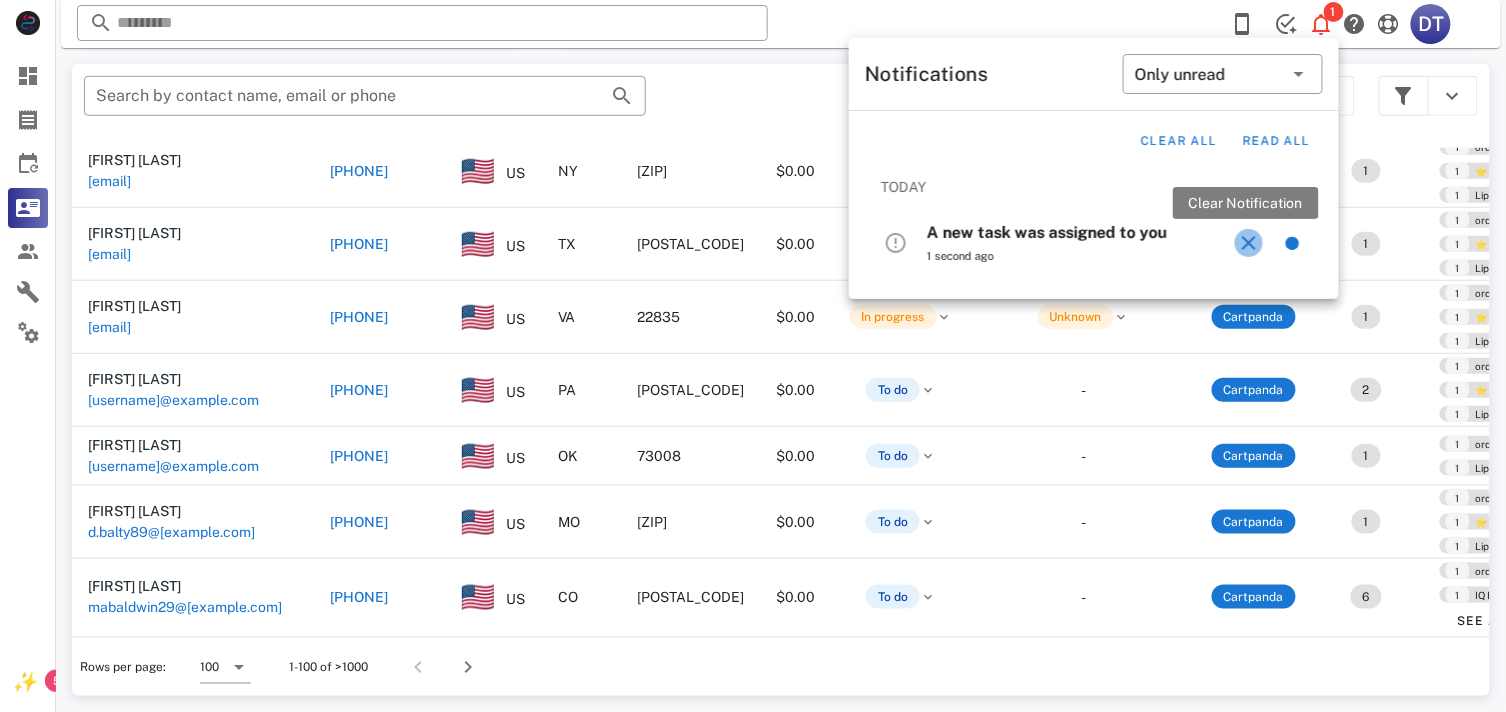 click at bounding box center [1249, 243] 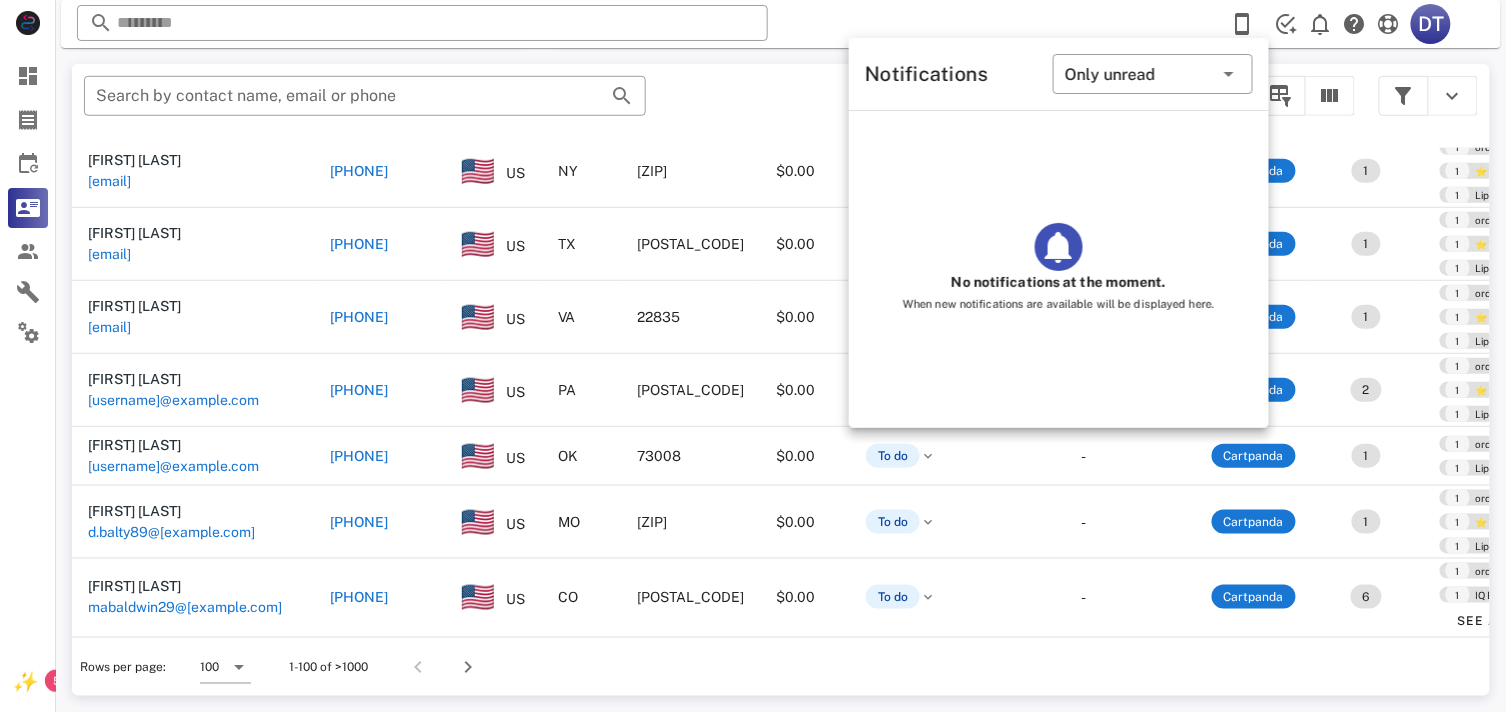 click on "​ DT Reload browser Accept" at bounding box center (781, 24) 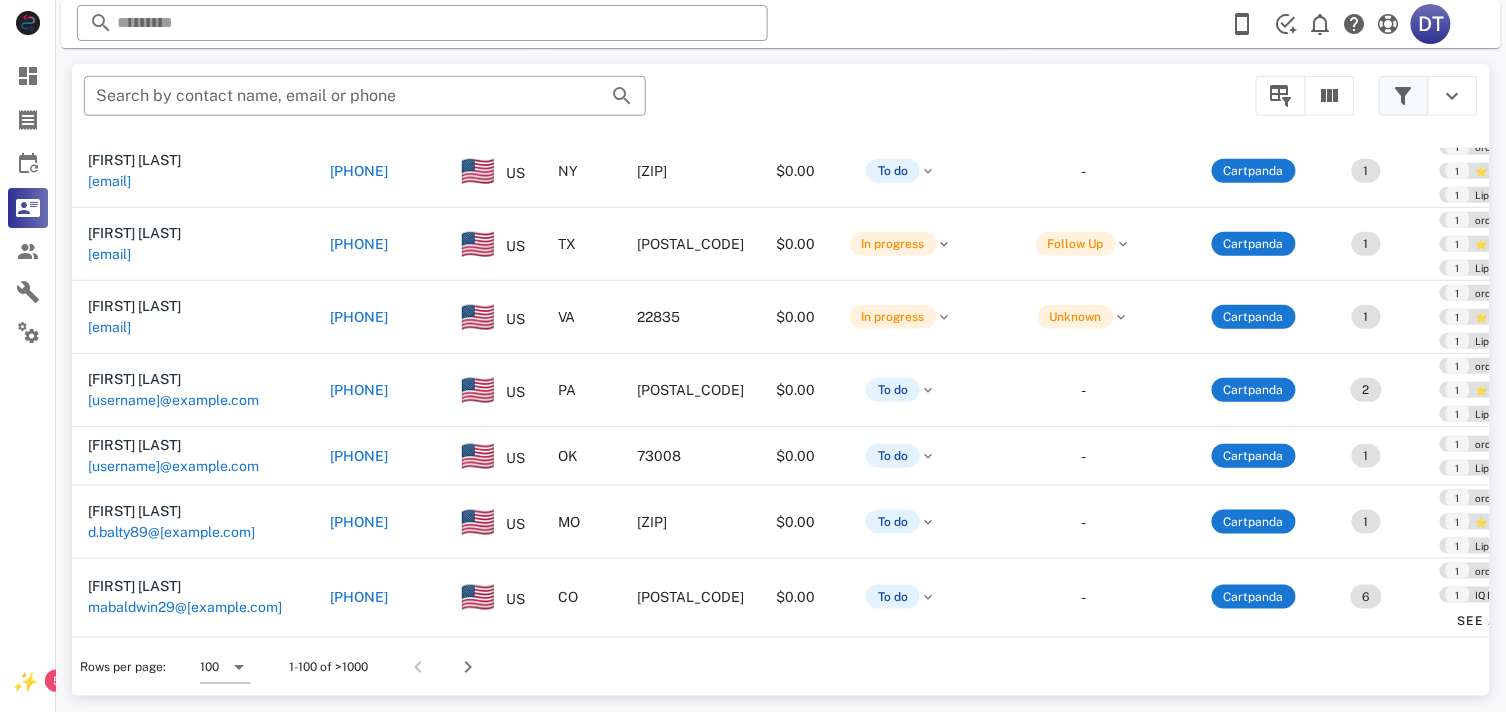 click at bounding box center [1404, 96] 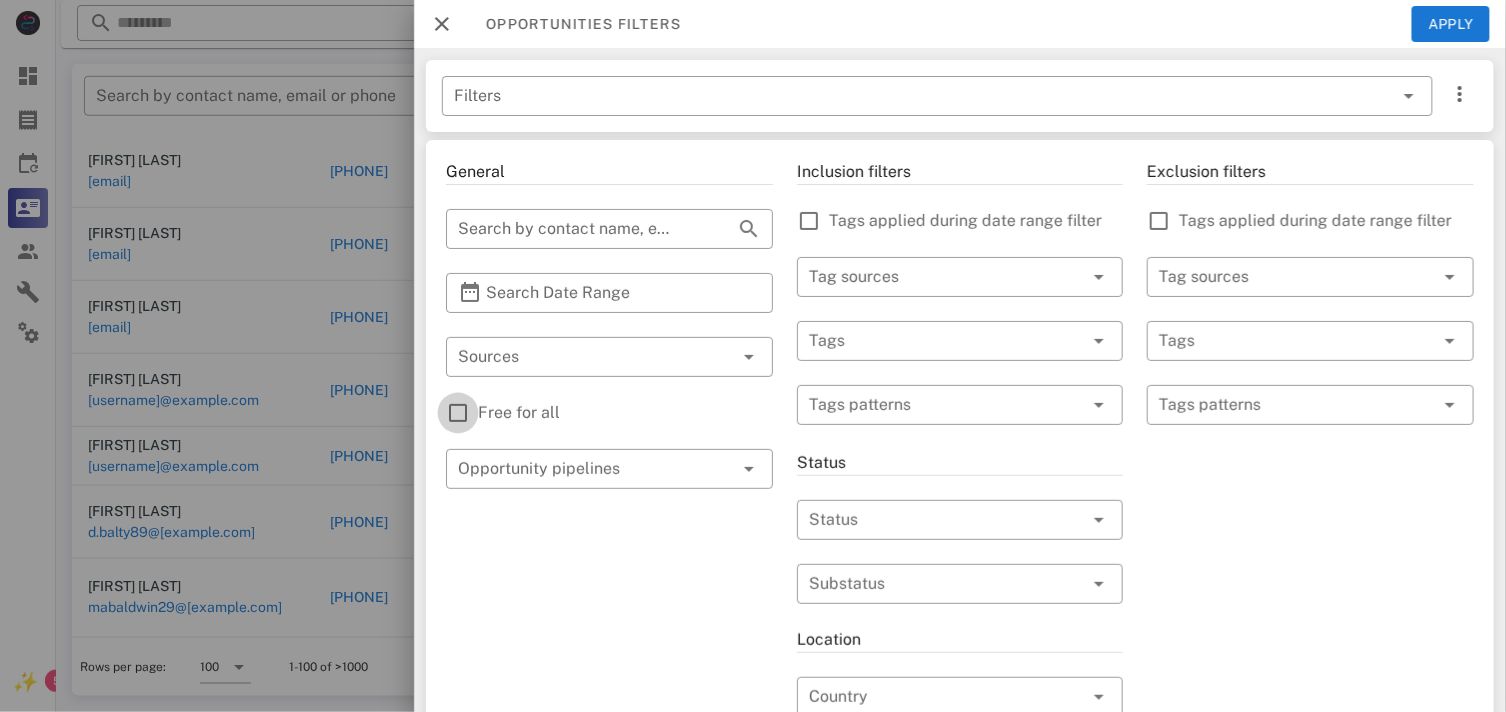 click at bounding box center [458, 413] 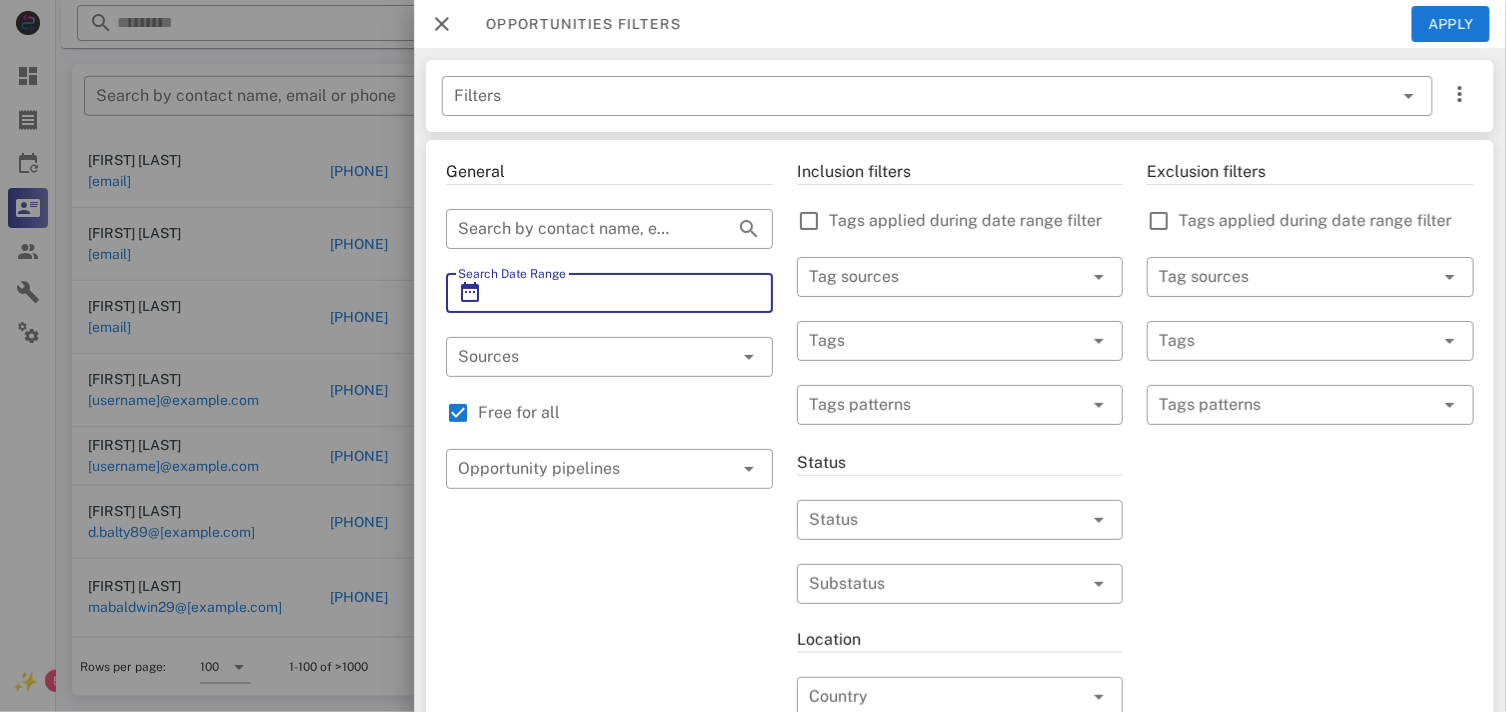 click on "Search Date Range" at bounding box center [609, 293] 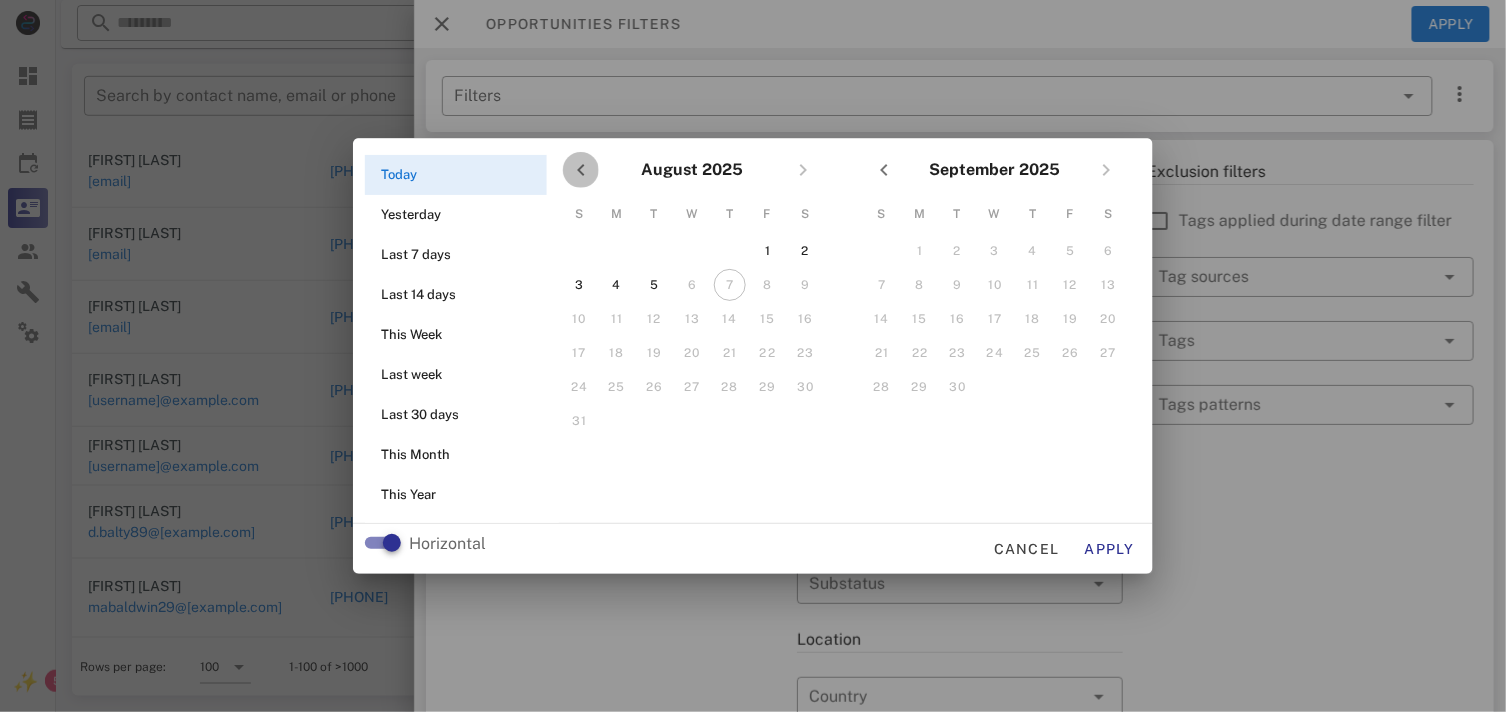 click at bounding box center [581, 170] 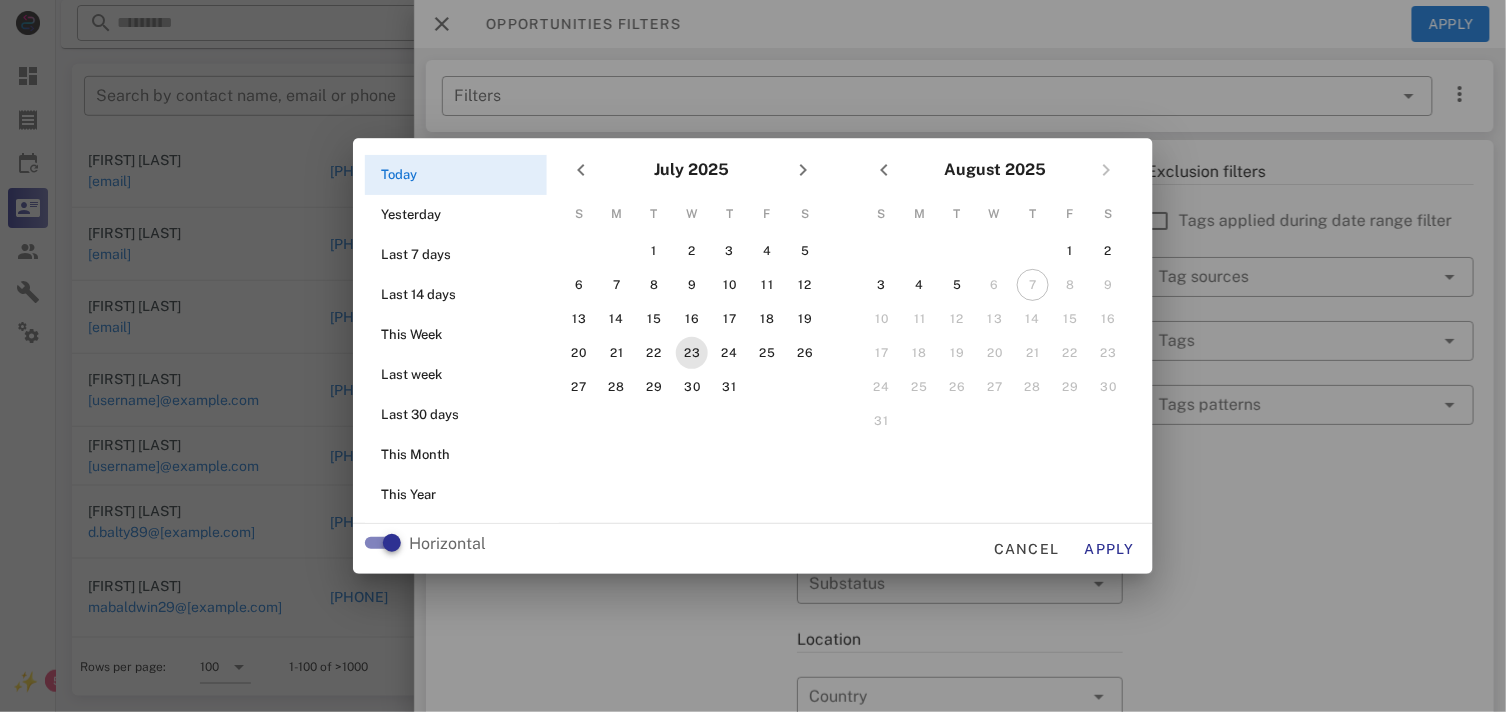 click on "23" at bounding box center (692, 353) 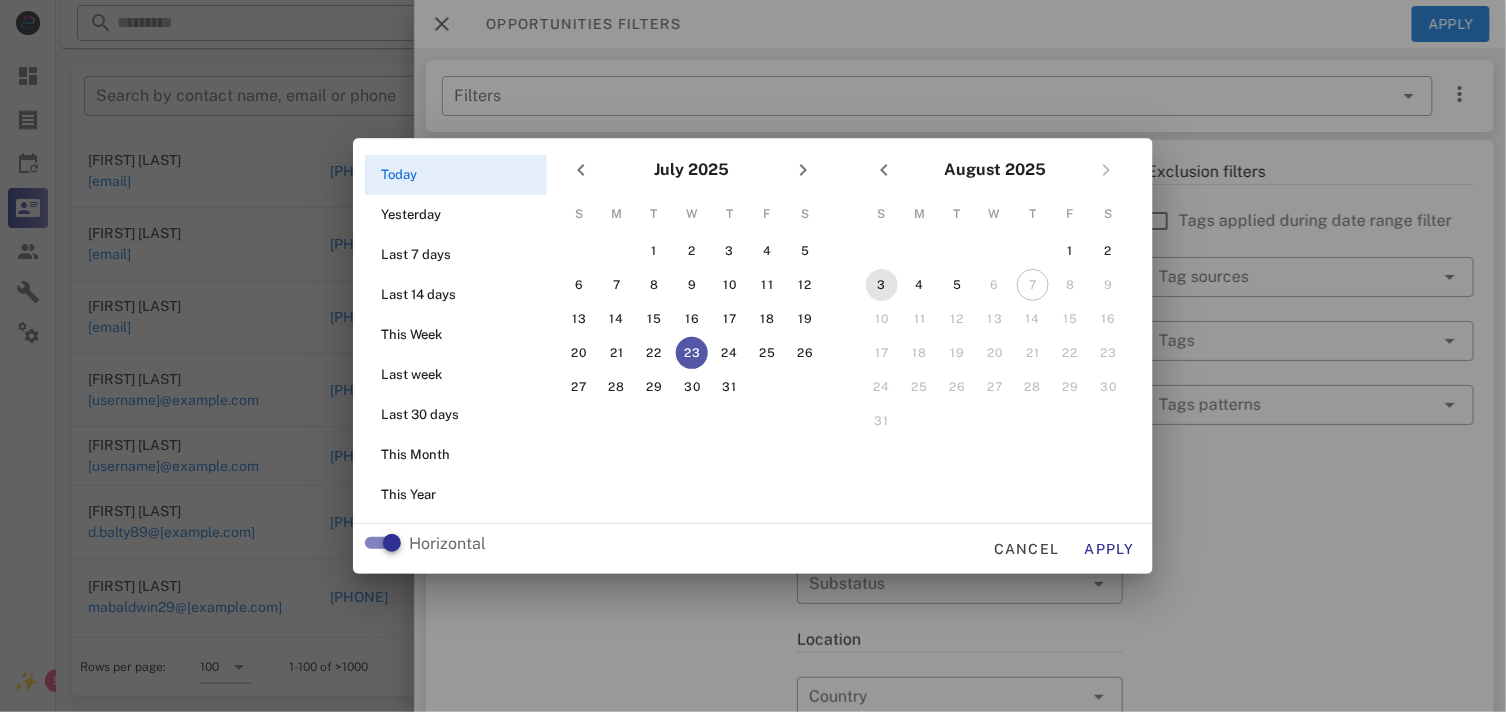 click on "3" at bounding box center [882, 285] 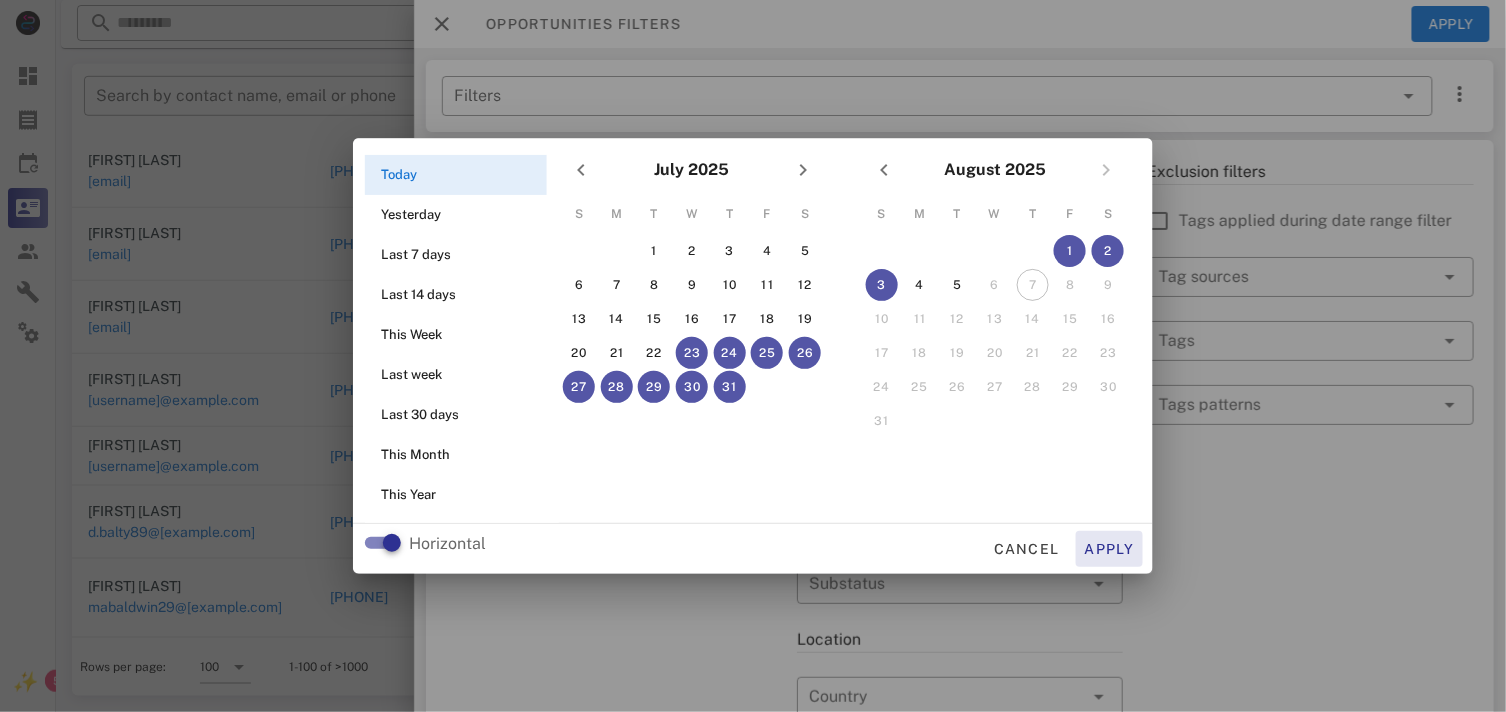 click on "Apply" at bounding box center [1110, 549] 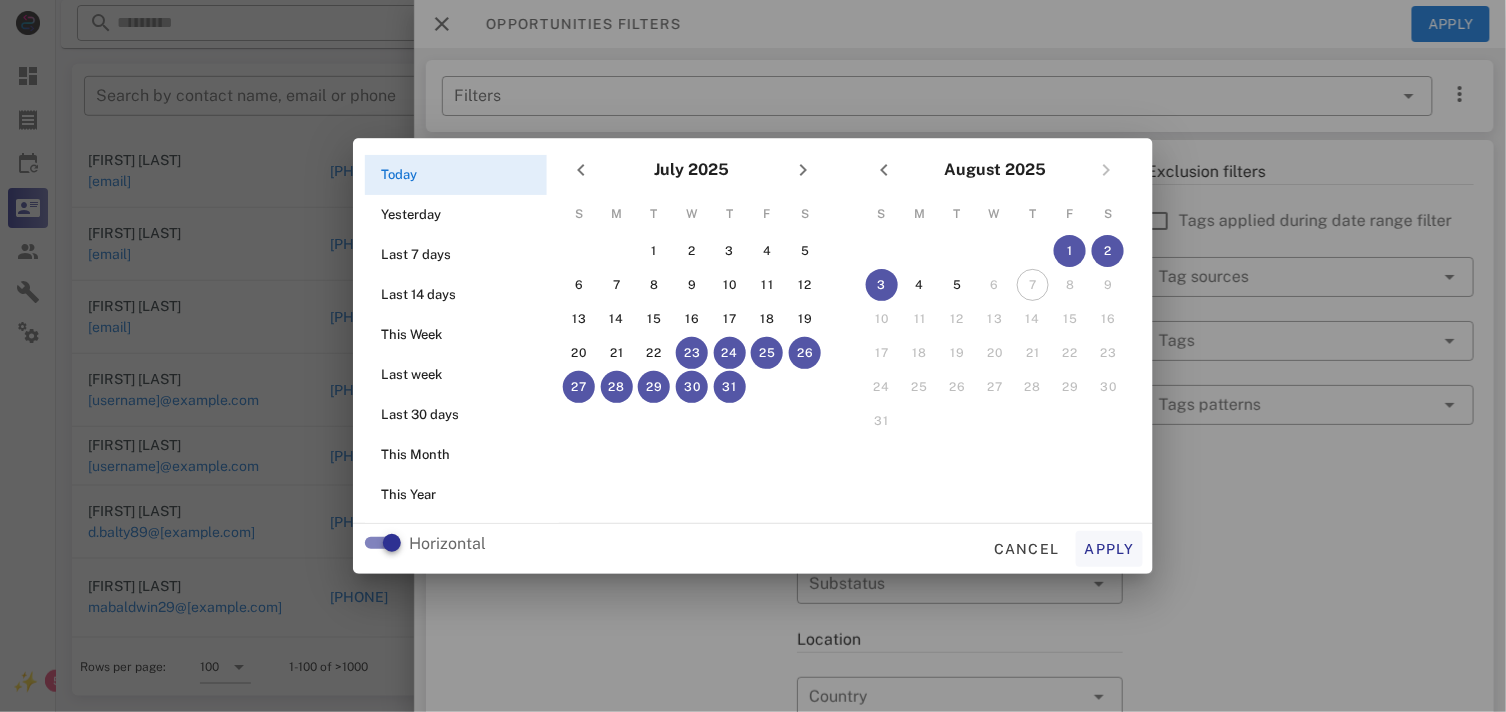 type on "**********" 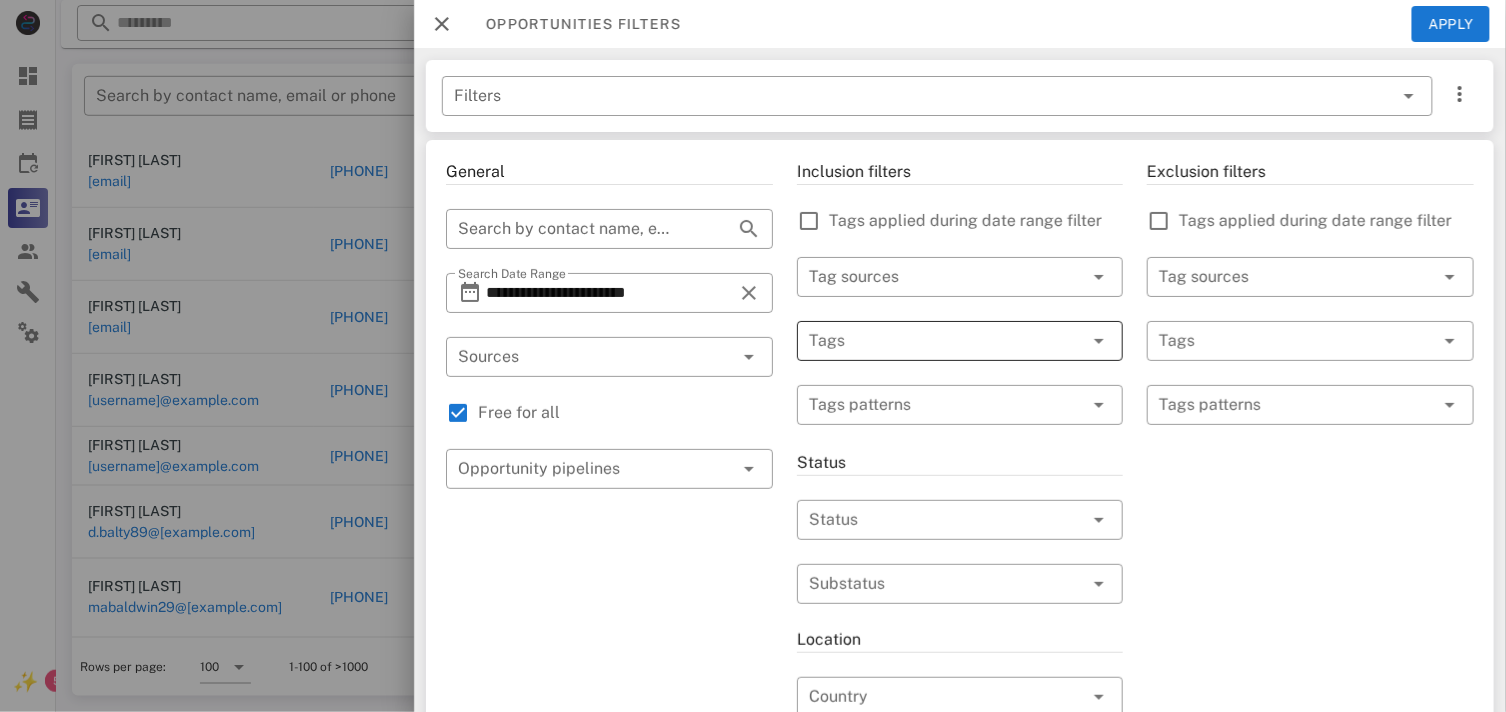 click at bounding box center (932, 341) 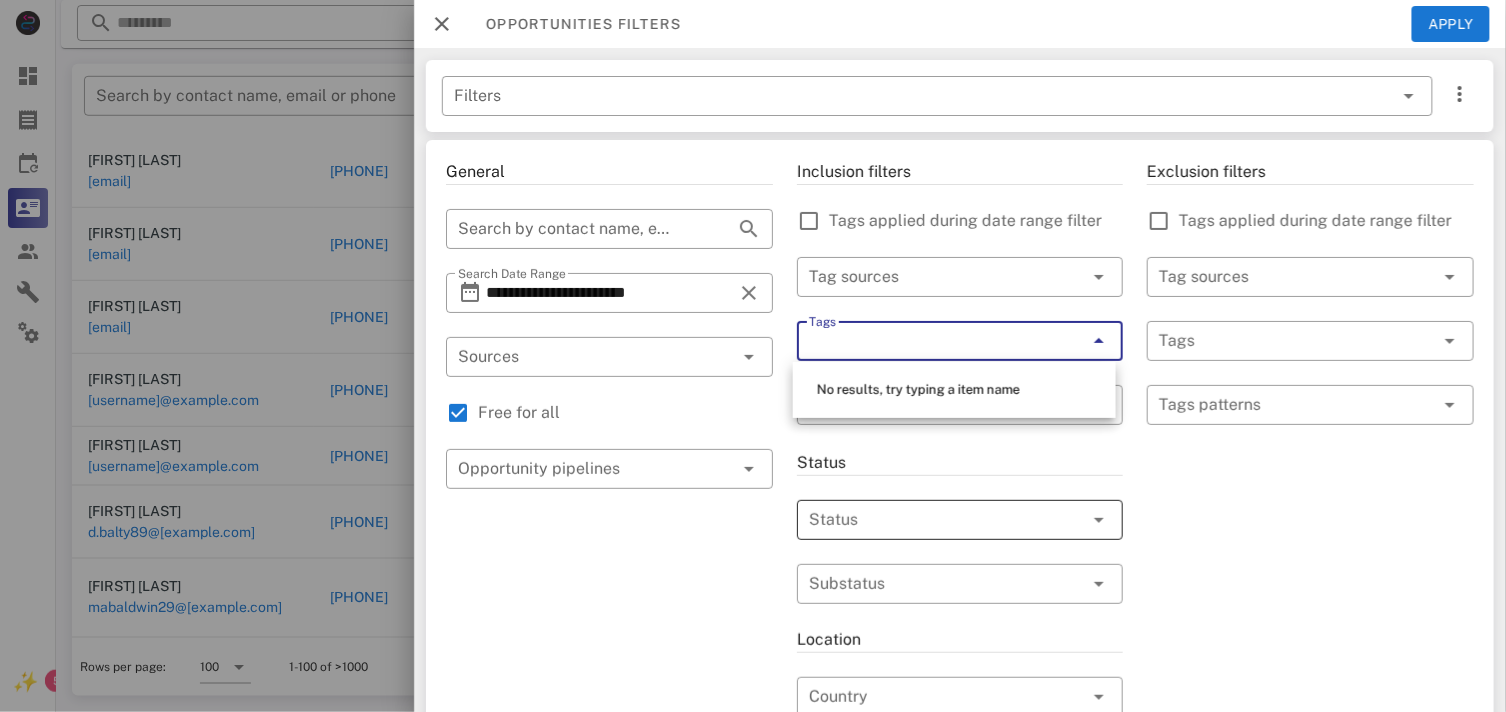 click at bounding box center (932, 520) 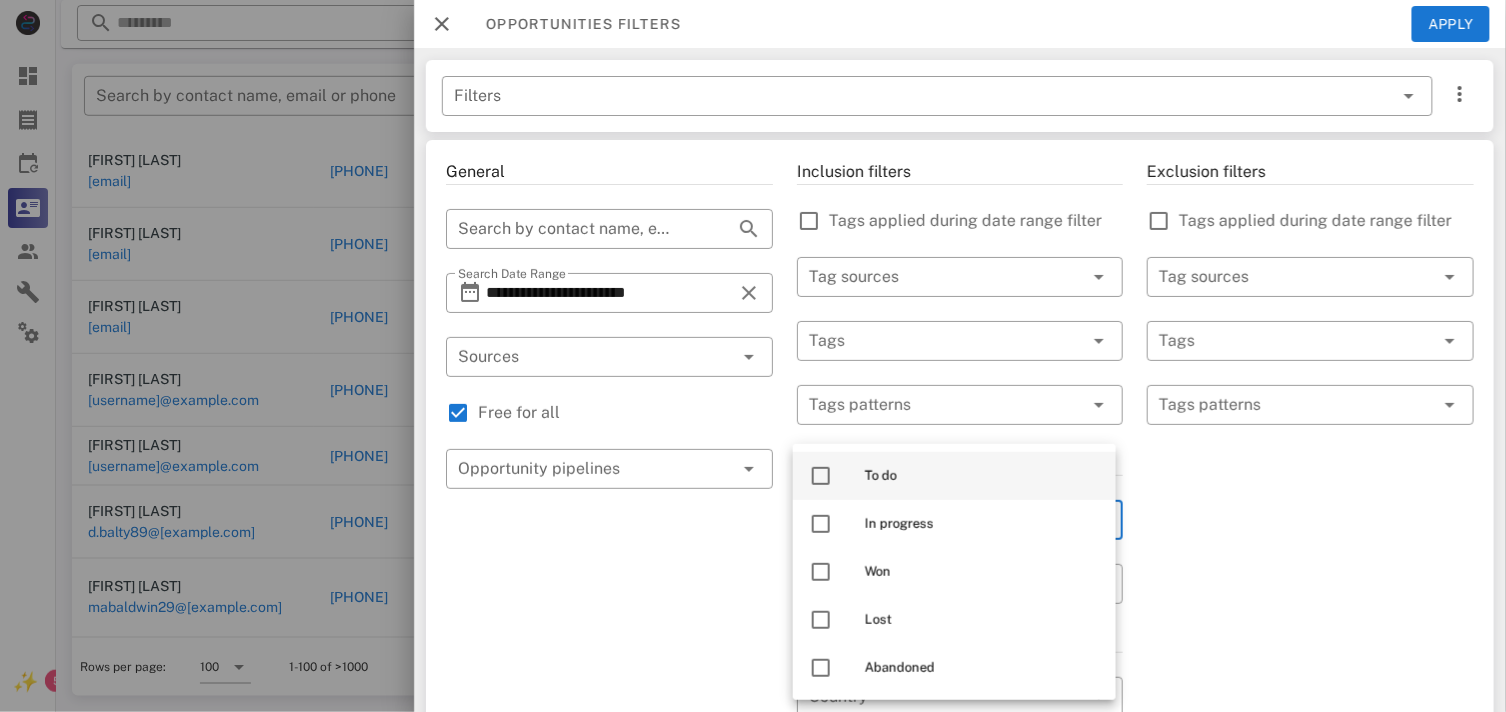 click at bounding box center (821, 476) 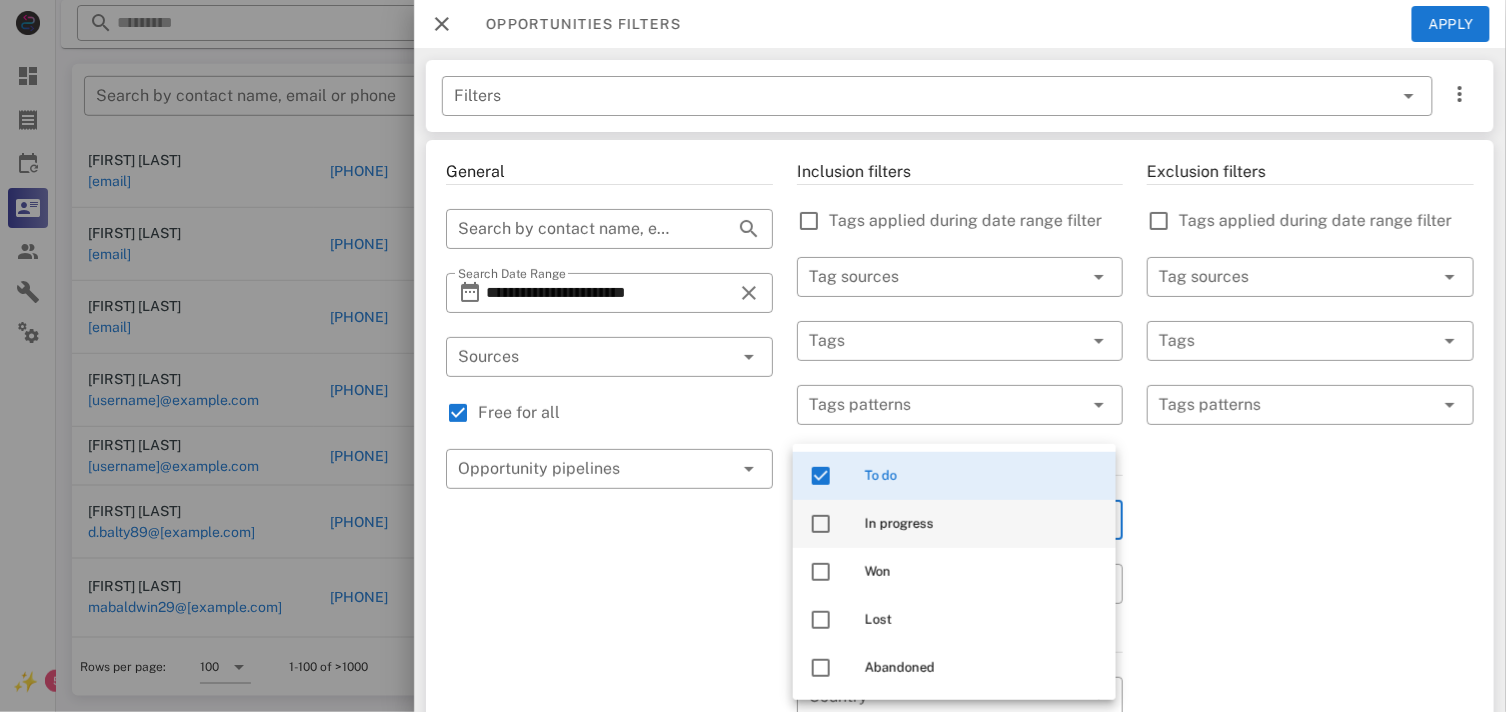 click at bounding box center [821, 524] 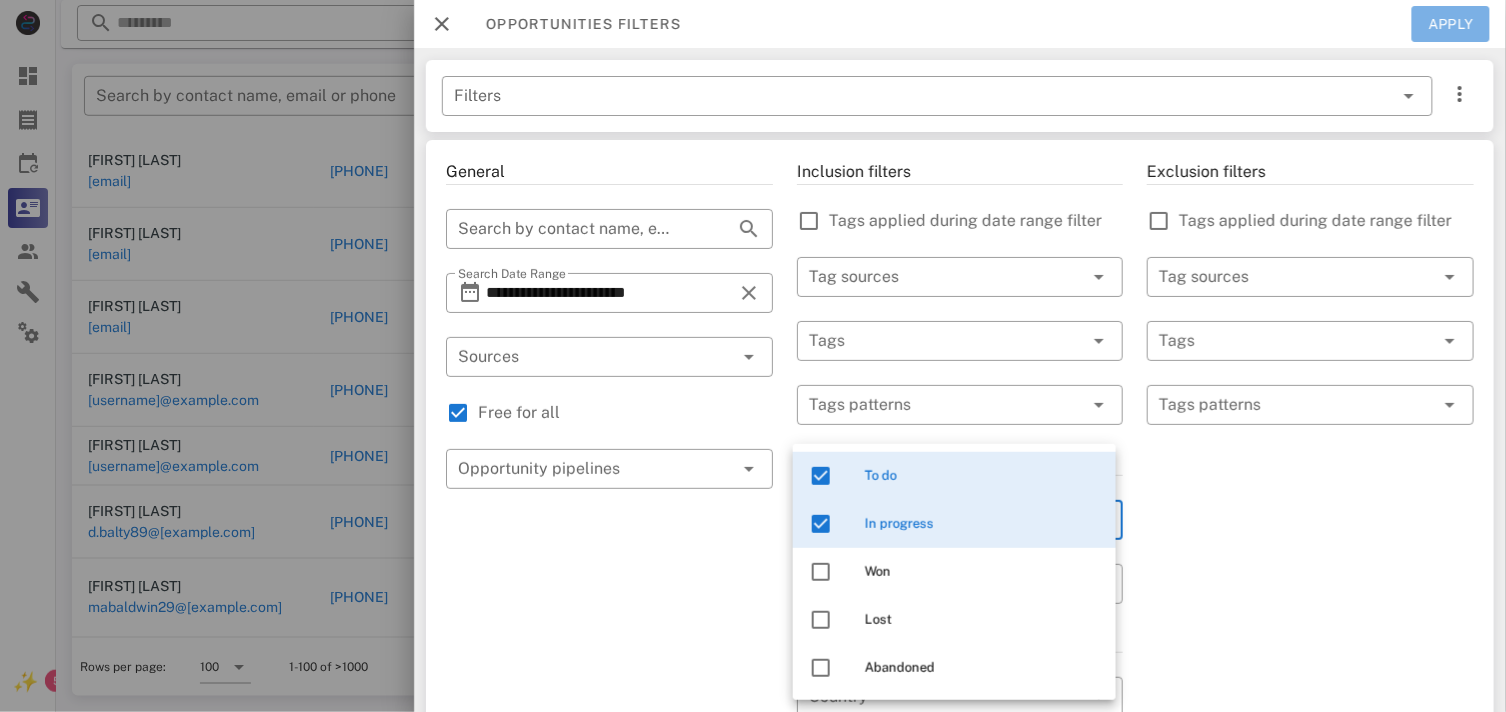 click on "Apply" at bounding box center (1451, 24) 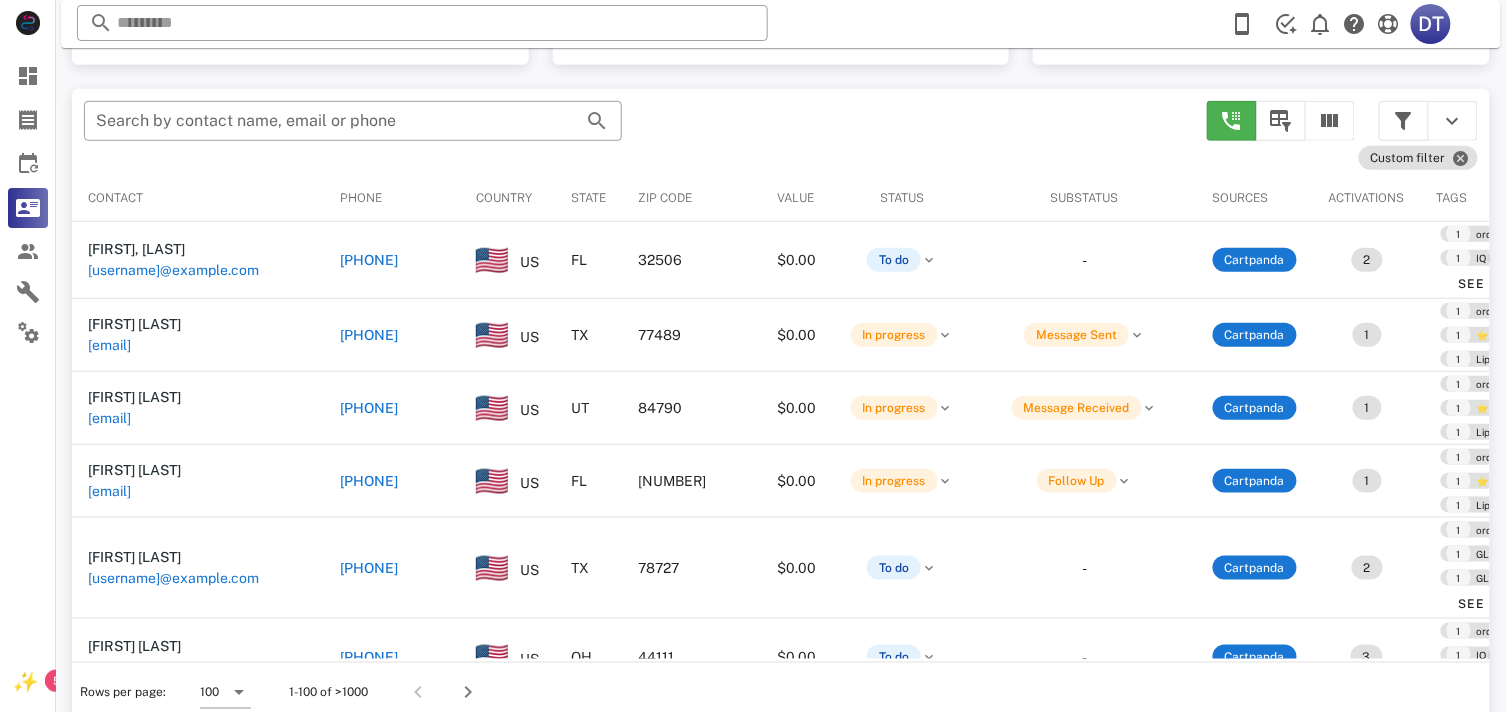 scroll, scrollTop: 380, scrollLeft: 0, axis: vertical 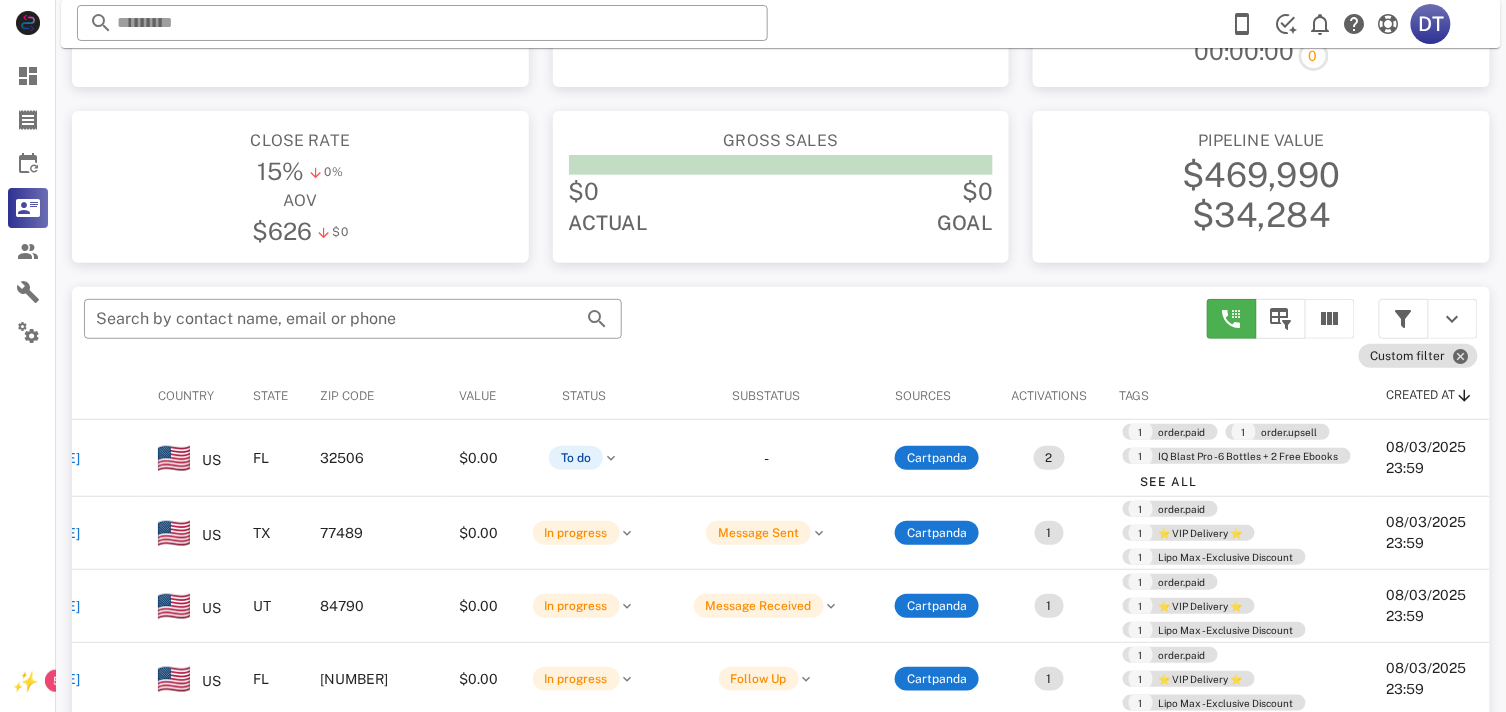 click at bounding box center (1465, 396) 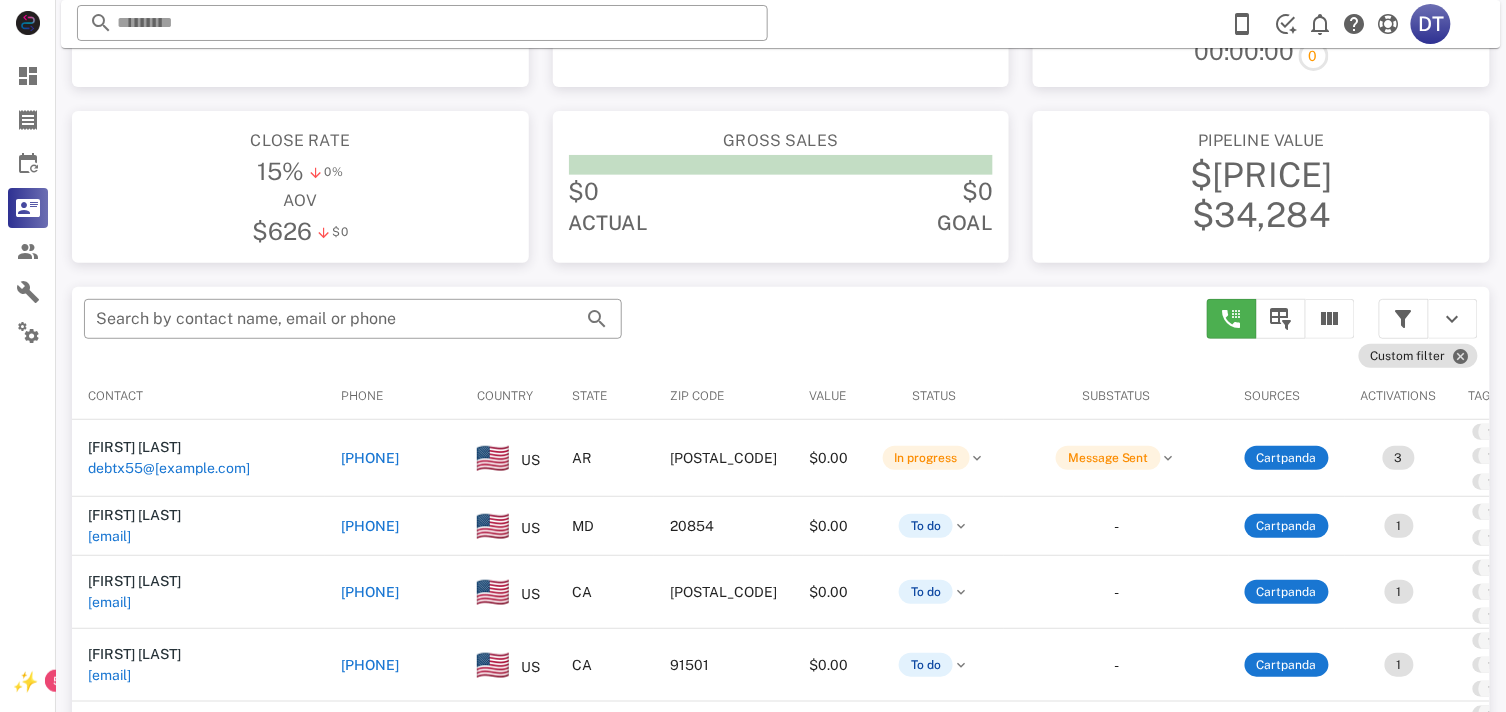 scroll, scrollTop: 333, scrollLeft: 0, axis: vertical 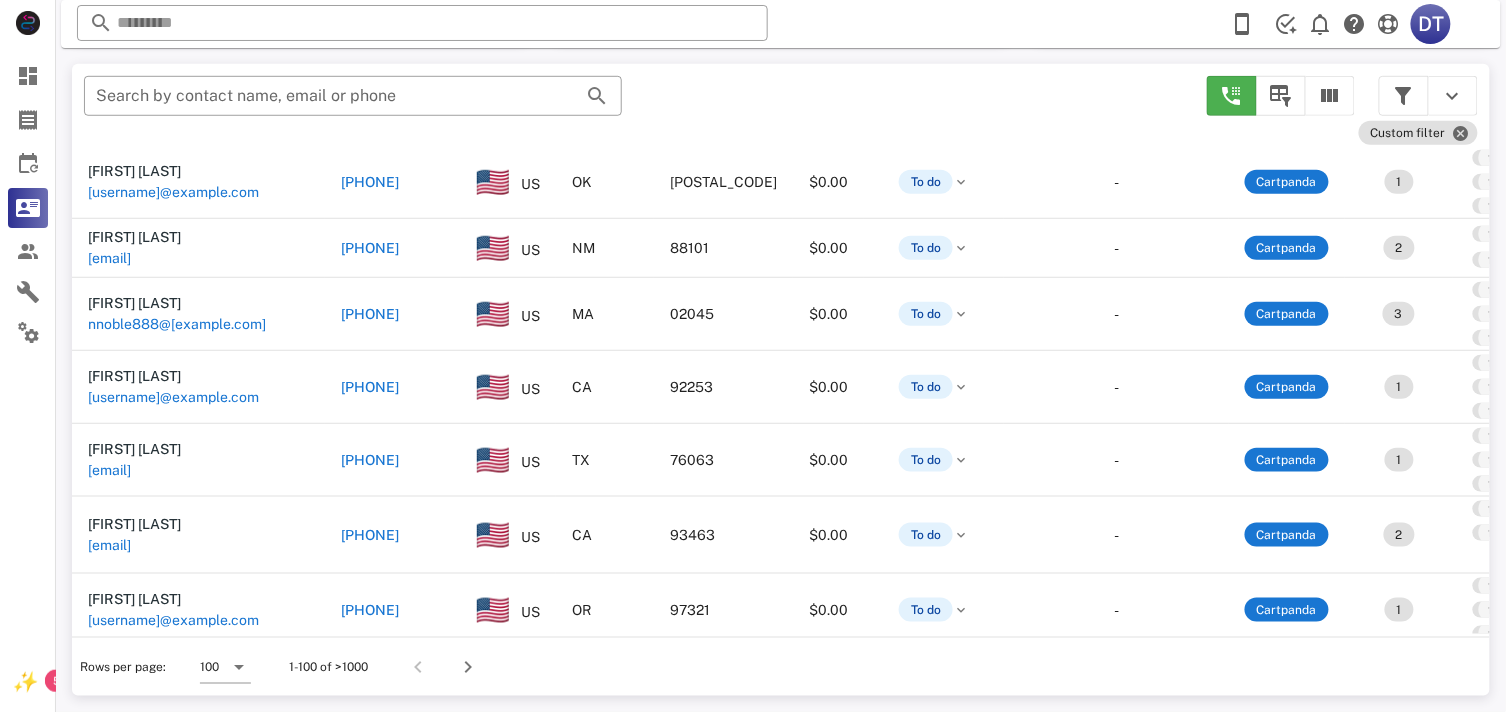 click on "​ Search by contact name, email or phone Custom filter Contact Phone Country State Zip code Value Status Substatus Sources Activations Tags Created at [FIRST] [LAST]  [EMAIL]   [PHONE]   US AR [POSTAL_CODE]  $0.00   In progress   Message Sent   Cartpanda  3 1  order.paid  1  Lipo Corpus (1 bottle)  1  order.upsell   See All   [DATE] [TIME]  [FIRST] [LAST]  [EMAIL]   [PHONE]   US MD [POSTAL_CODE]  $0.00   To do  -  Cartpanda  1 1  order.paid  1  order.upsell  1  ⭐ VIP Delivery ⭐   See All   [DATE] [TIME]  [FIRST] [LAST]  [EMAIL]   [PHONE]   US CA [POSTAL_CODE]  $0.00   To do  -  Cartpanda  1 1  order.paid  1  IQ Blast Pro - 6 Bottles + 2 Free Ebooks  1  ⭐ VIP Delivery ⭐   [DATE] [TIME]  [FIRST] [LAST]  [EMAIL]   [PHONE]   US CA [POSTAL_CODE]  $0.00   To do  -  Cartpanda  1 1  order.paid  1  ⭐ VIP Delivery ⭐  1  Lipo Max - Exclusive Discount   [DATE] [TIME]" at bounding box center [781, 380] 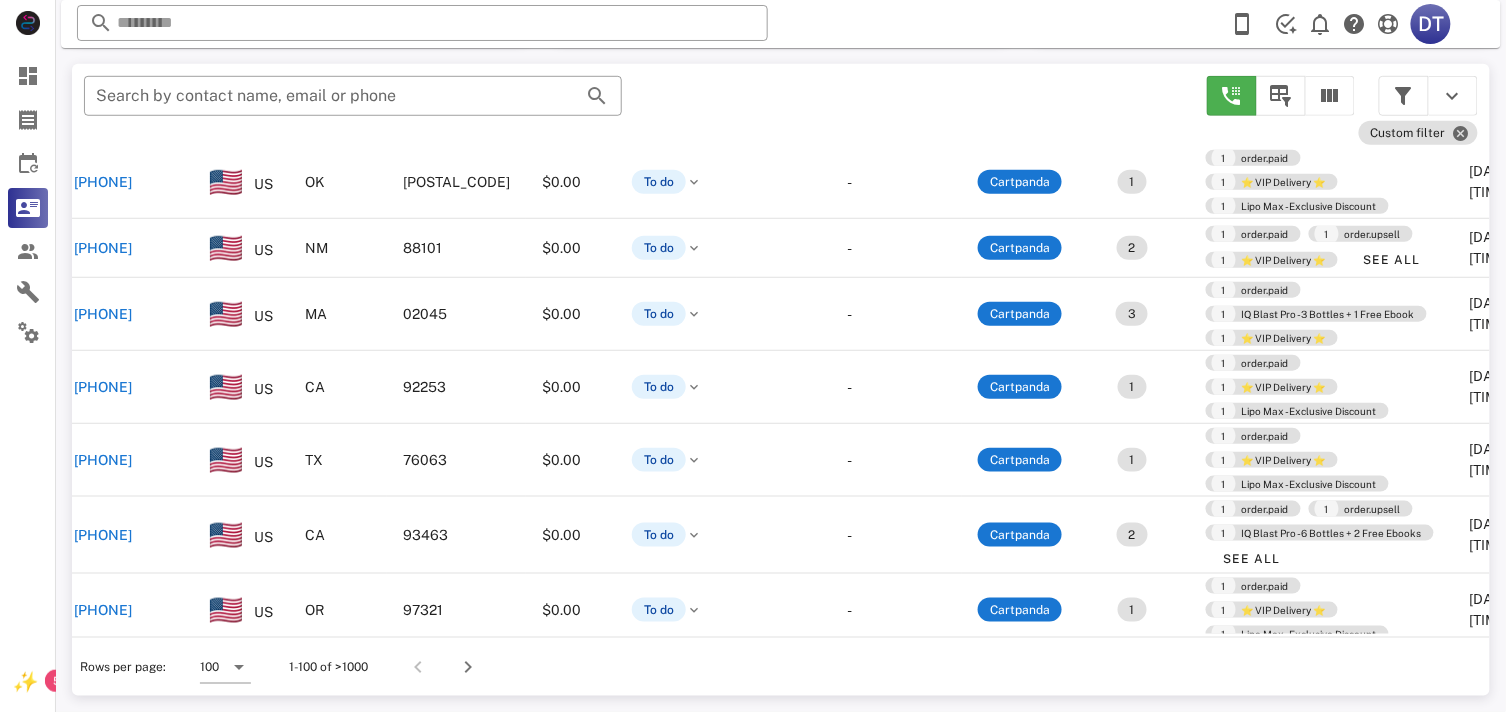 scroll, scrollTop: 333, scrollLeft: 340, axis: both 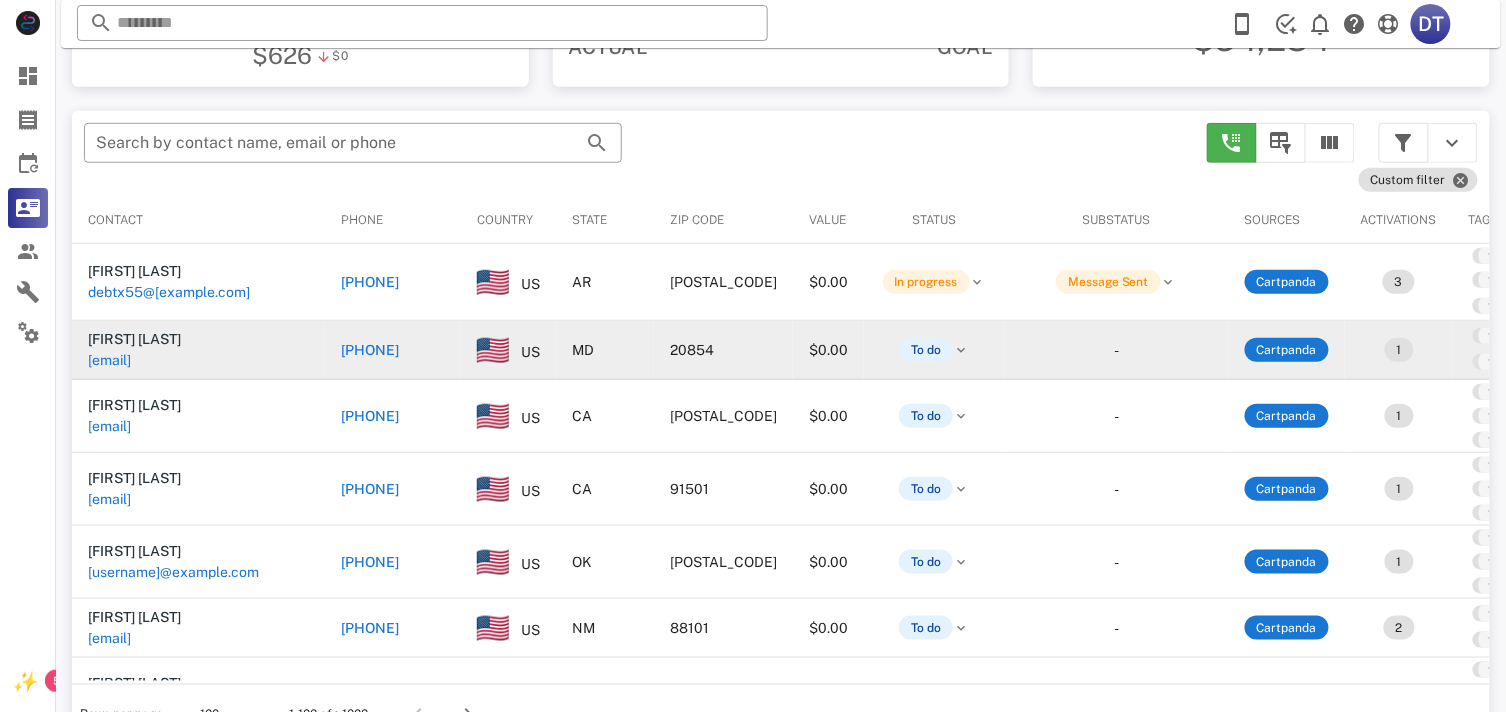click on "[PHONE]" at bounding box center [370, 350] 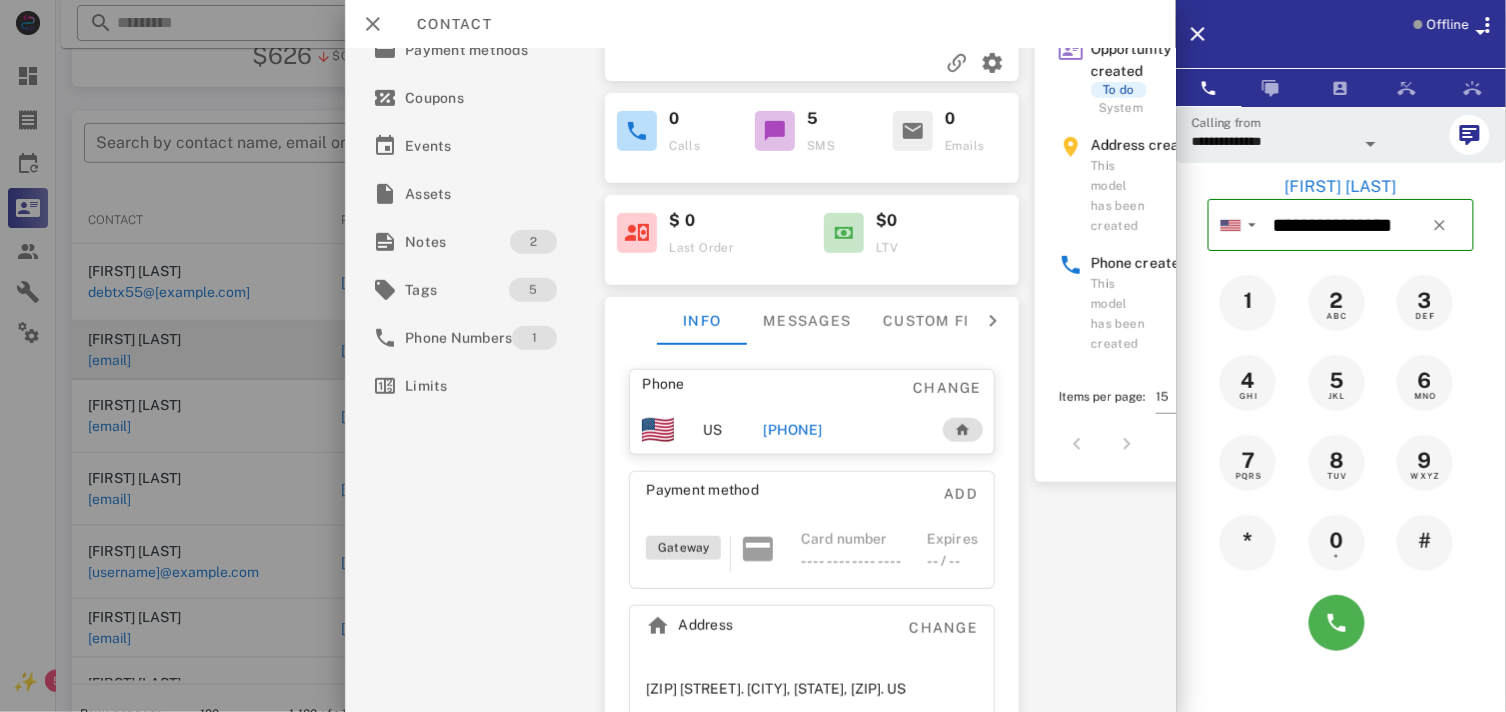 scroll, scrollTop: 280, scrollLeft: 0, axis: vertical 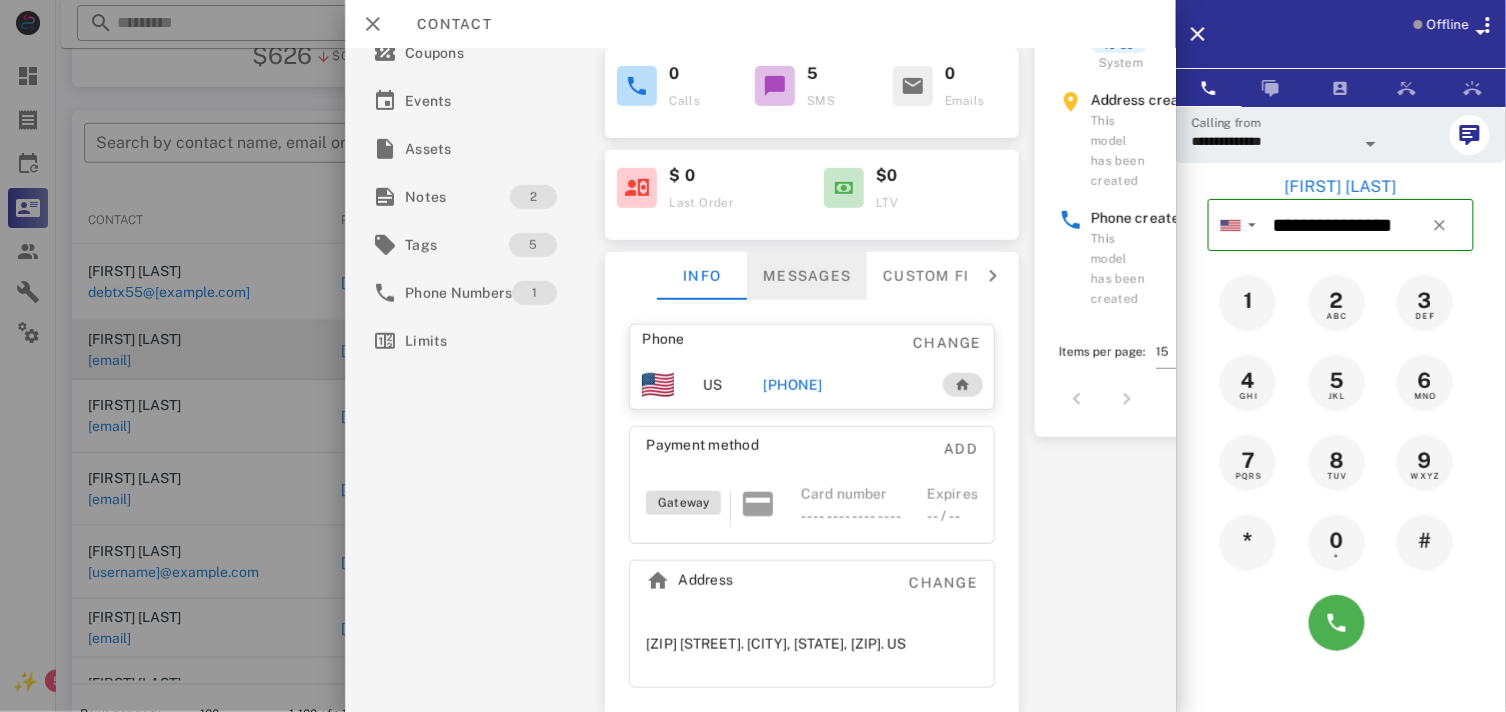 click on "Messages" at bounding box center (807, 276) 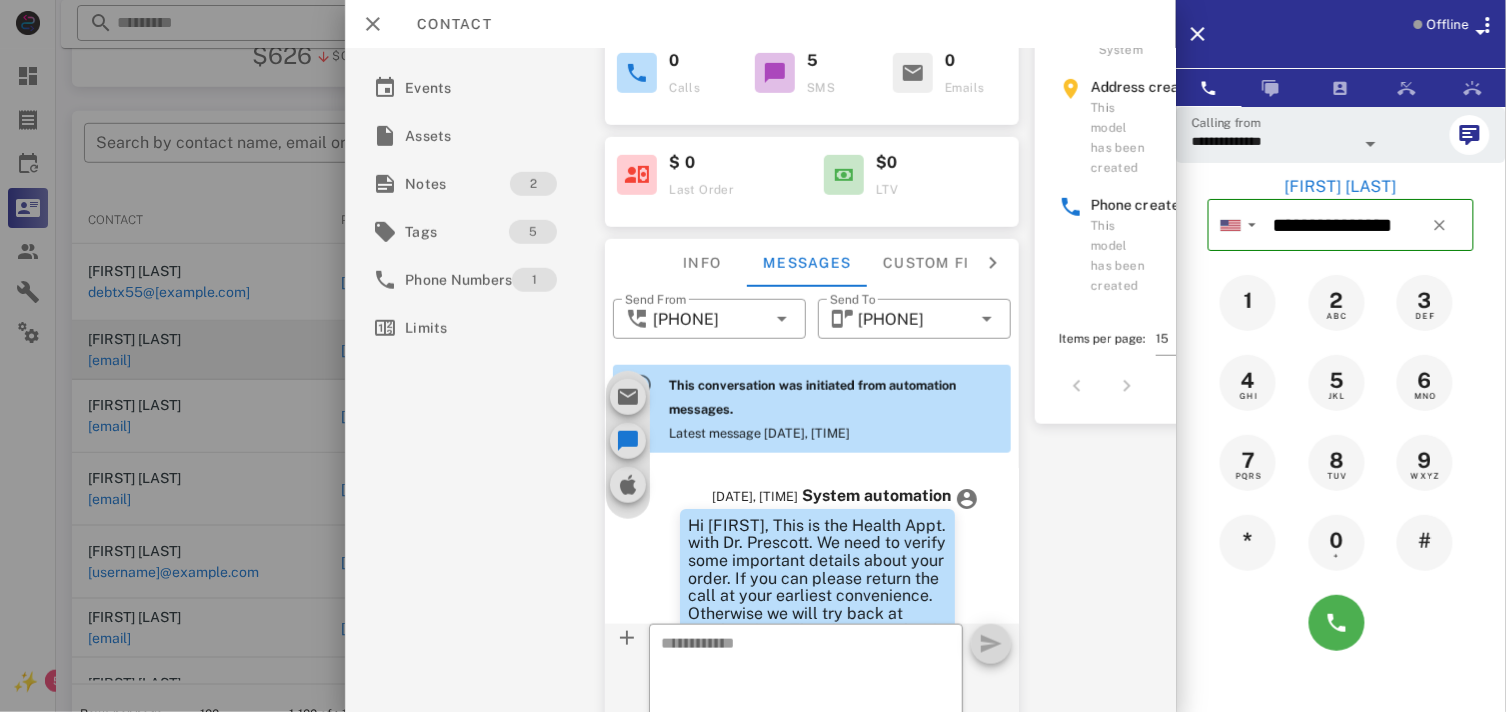 scroll, scrollTop: 0, scrollLeft: 0, axis: both 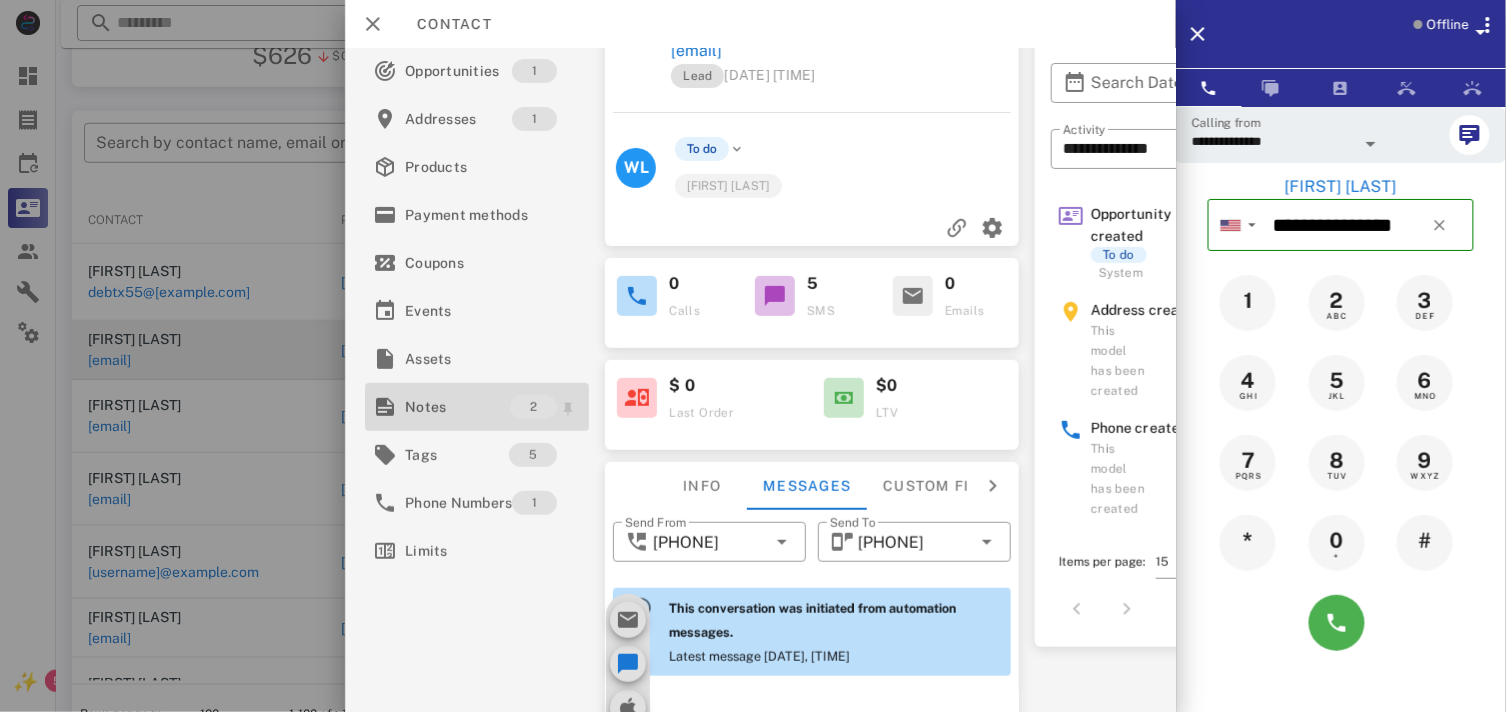 click on "Notes" at bounding box center (457, 407) 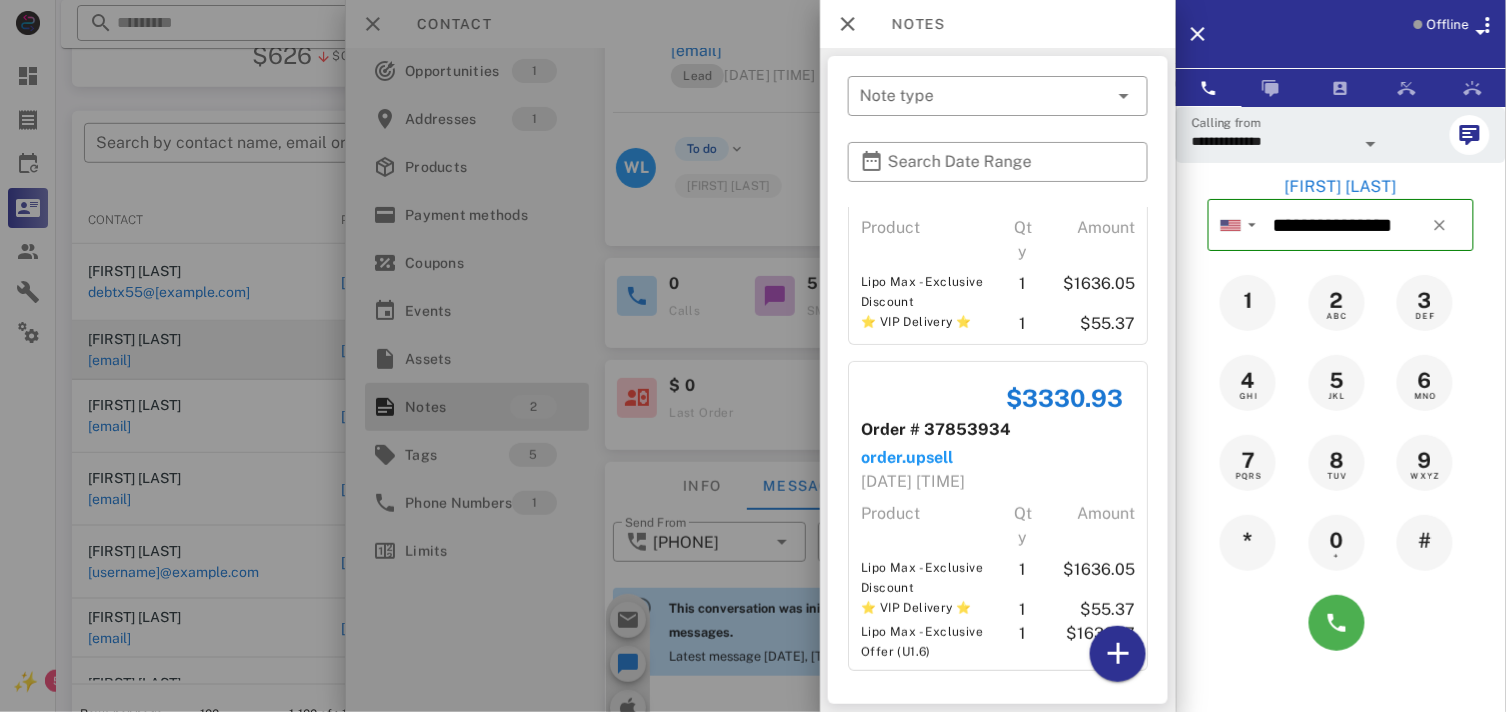 scroll, scrollTop: 136, scrollLeft: 0, axis: vertical 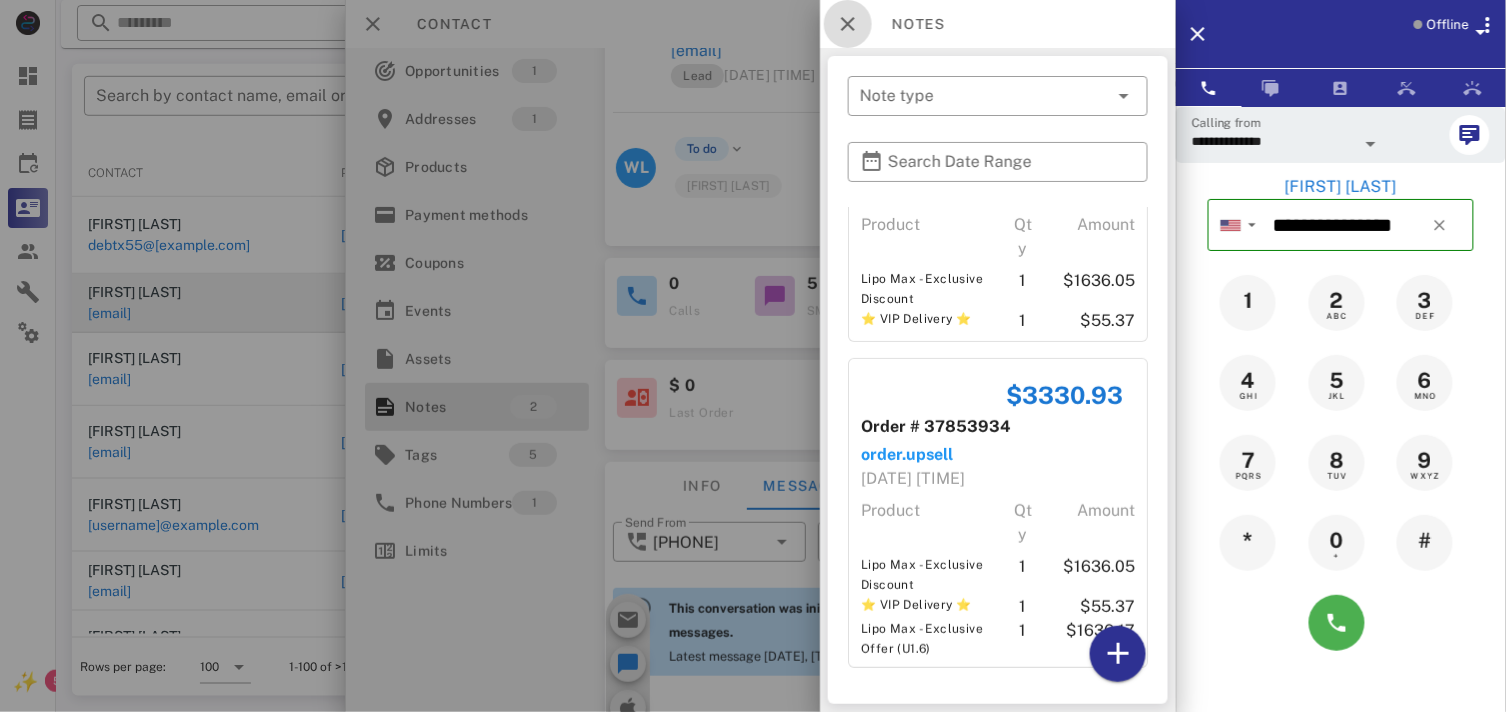 click at bounding box center [848, 24] 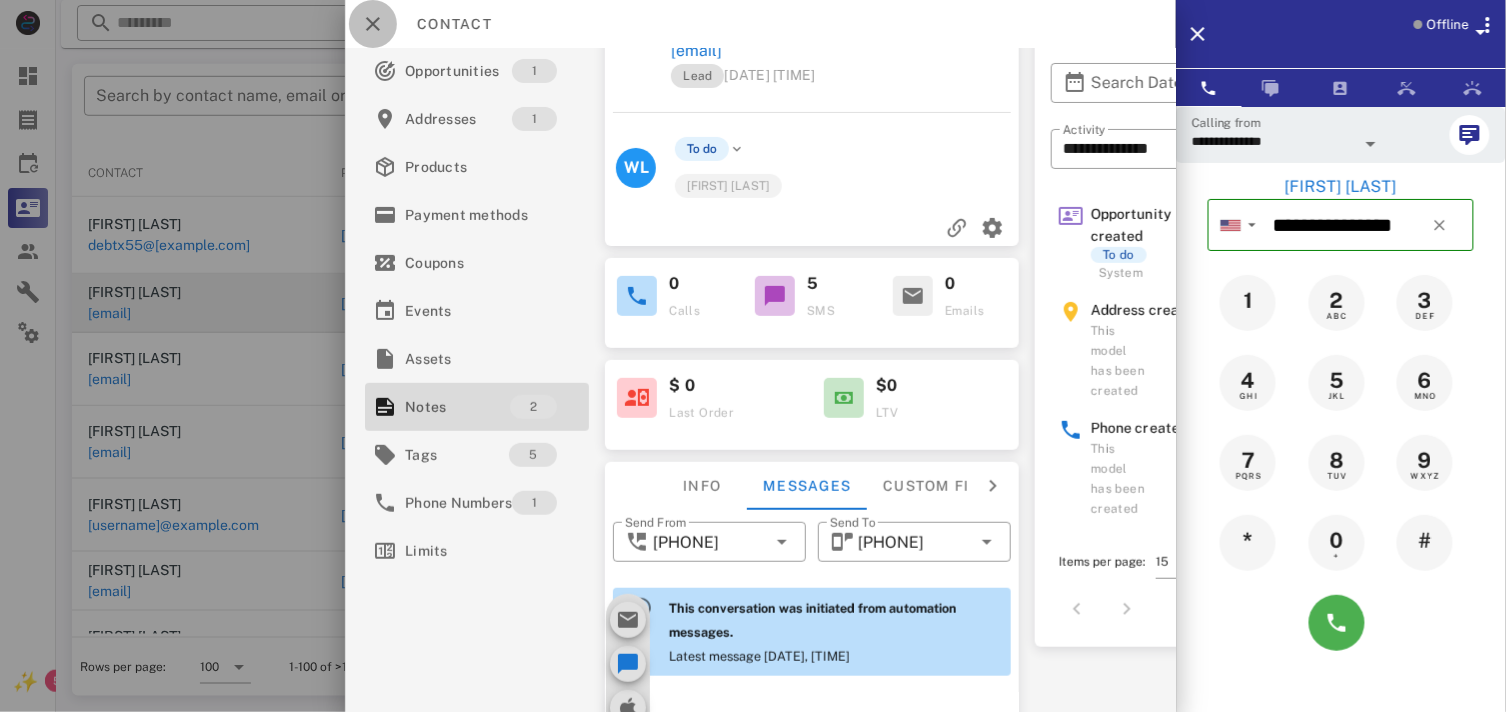 click at bounding box center (373, 24) 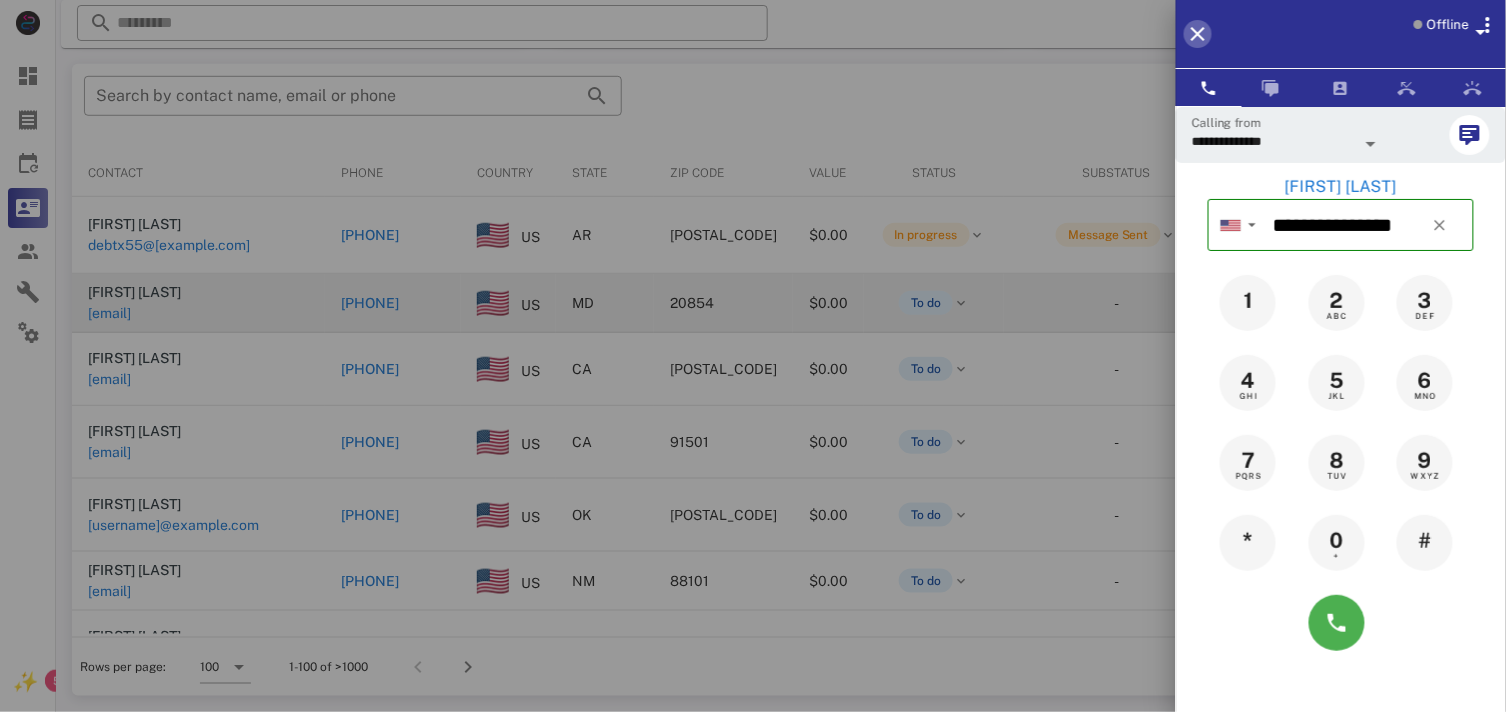 click at bounding box center [1198, 34] 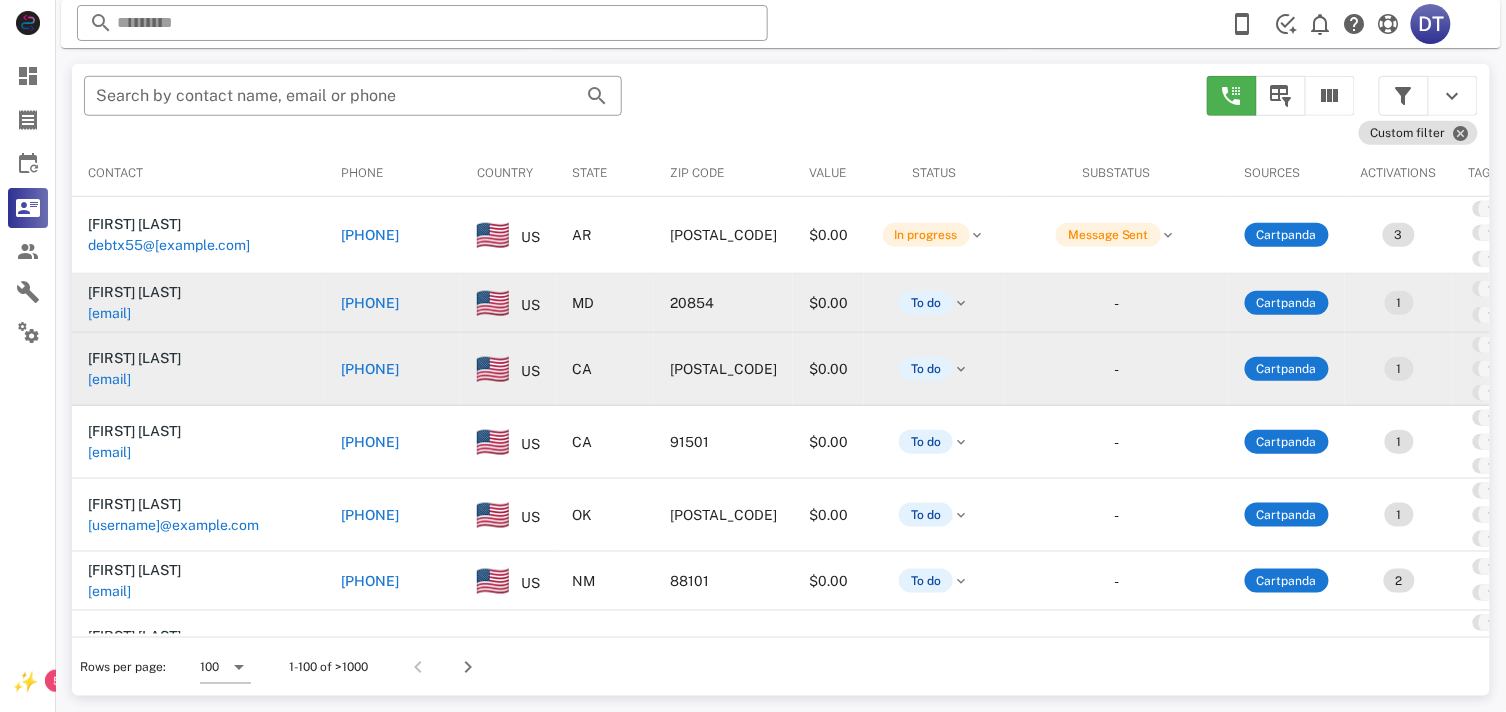 click on "[PHONE]" at bounding box center [370, 369] 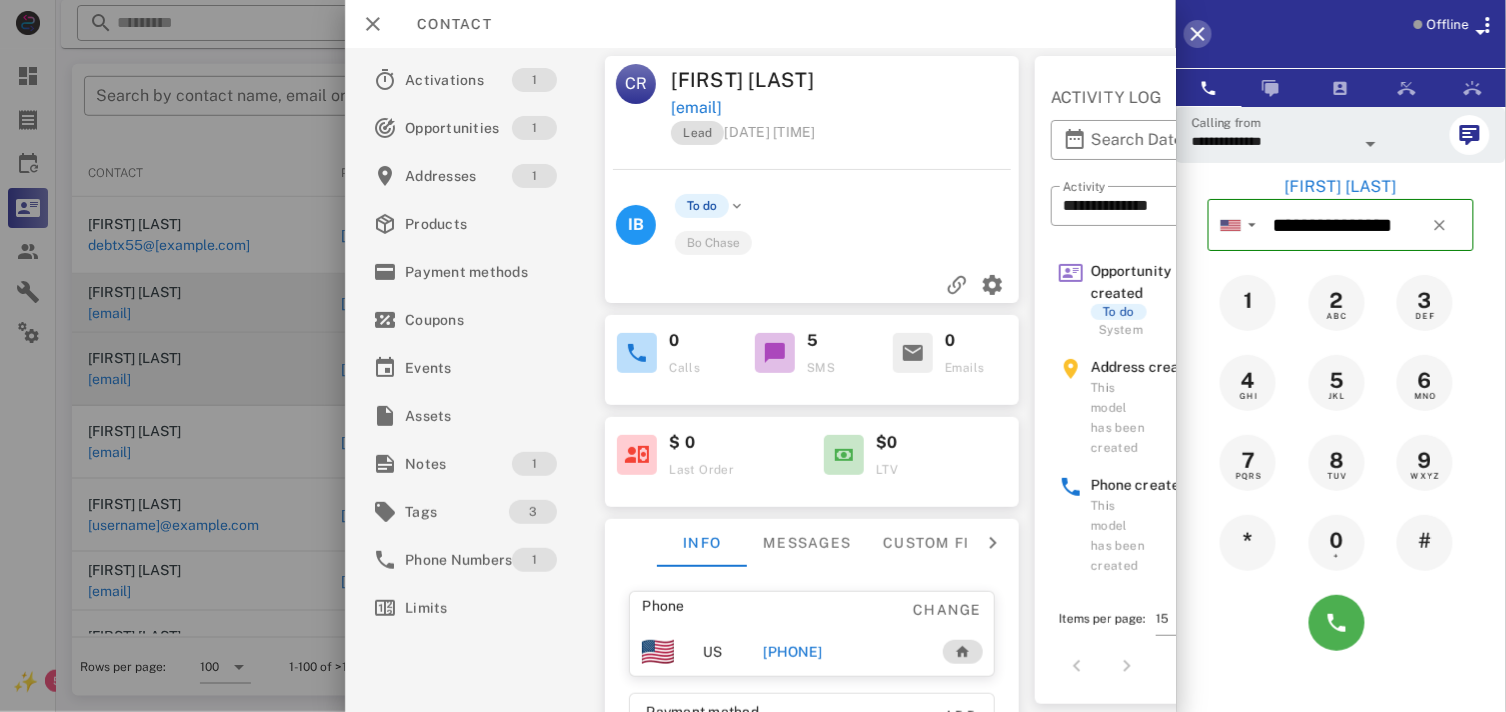 click at bounding box center (1198, 34) 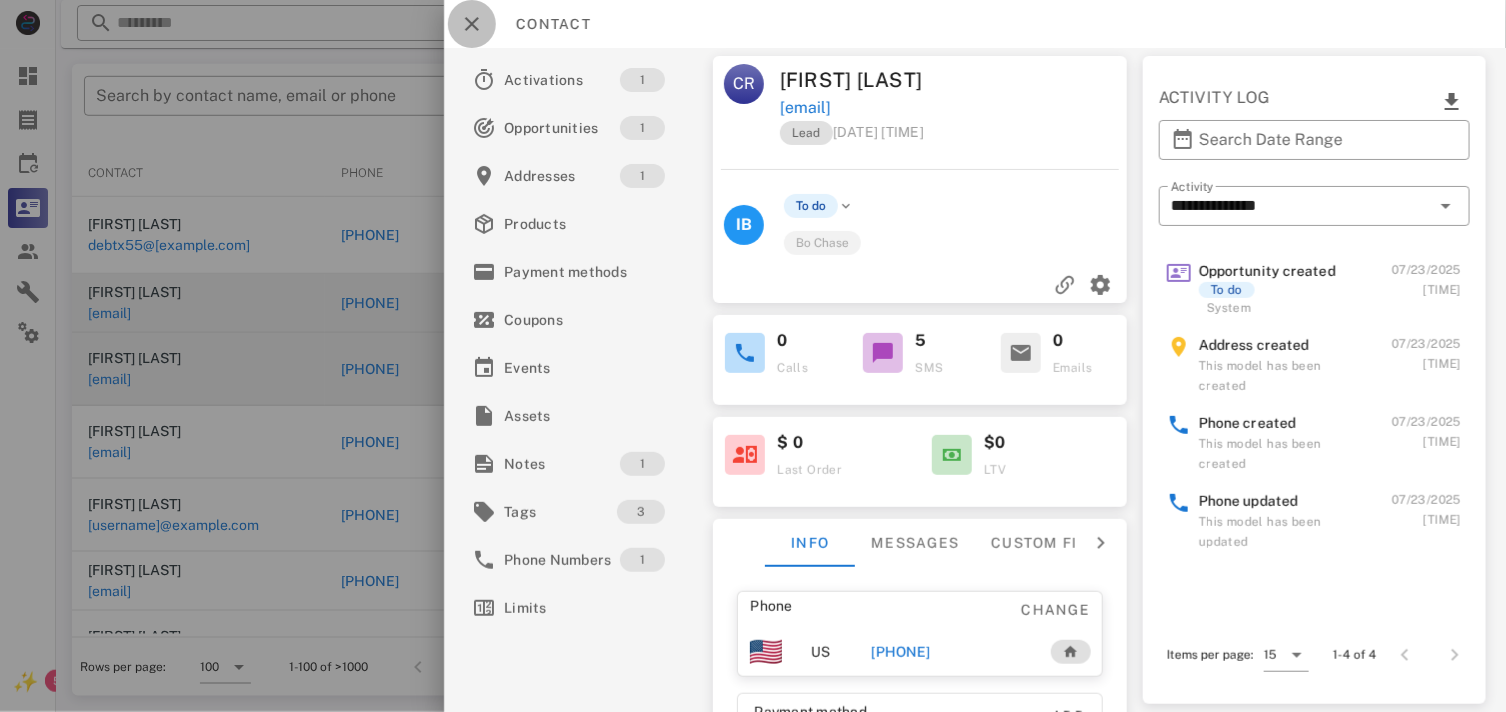 click at bounding box center [472, 24] 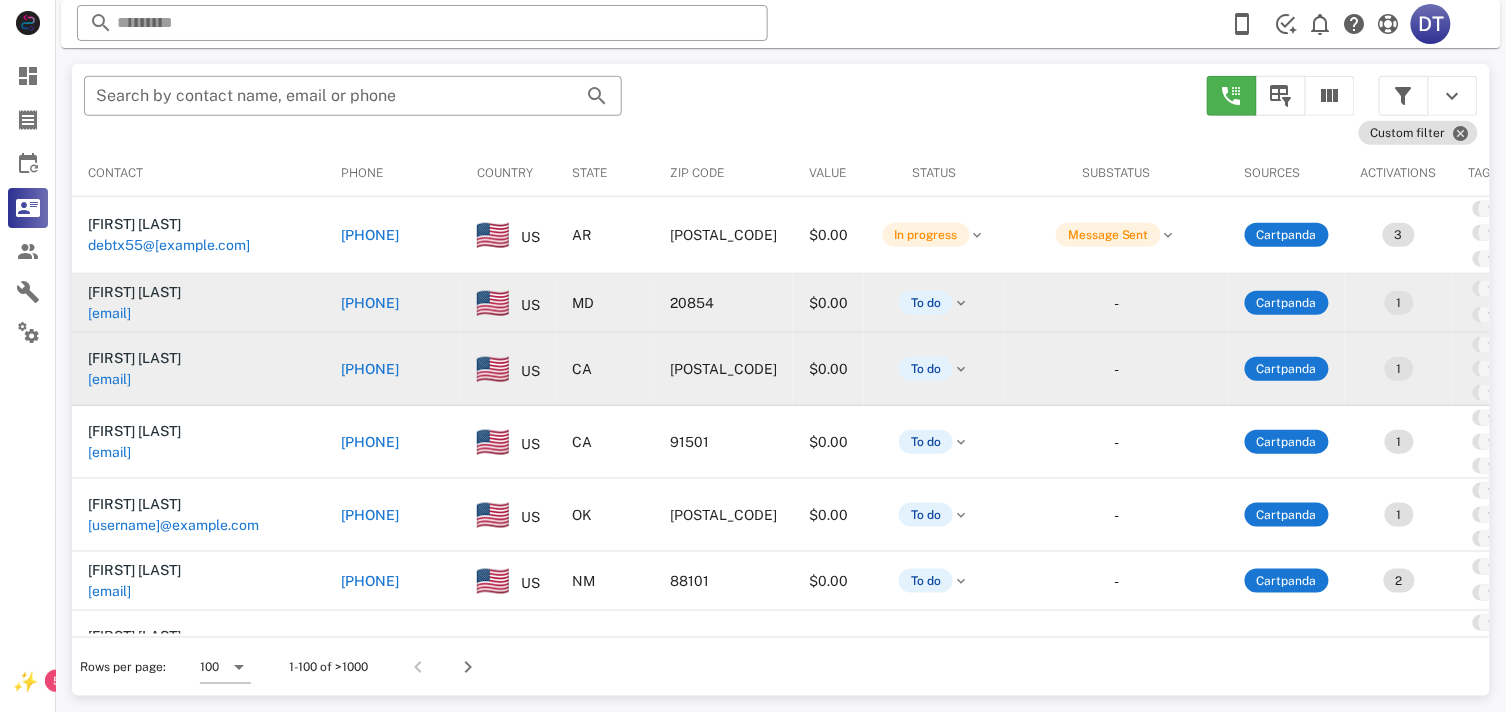 click on "[PHONE]" at bounding box center (370, 442) 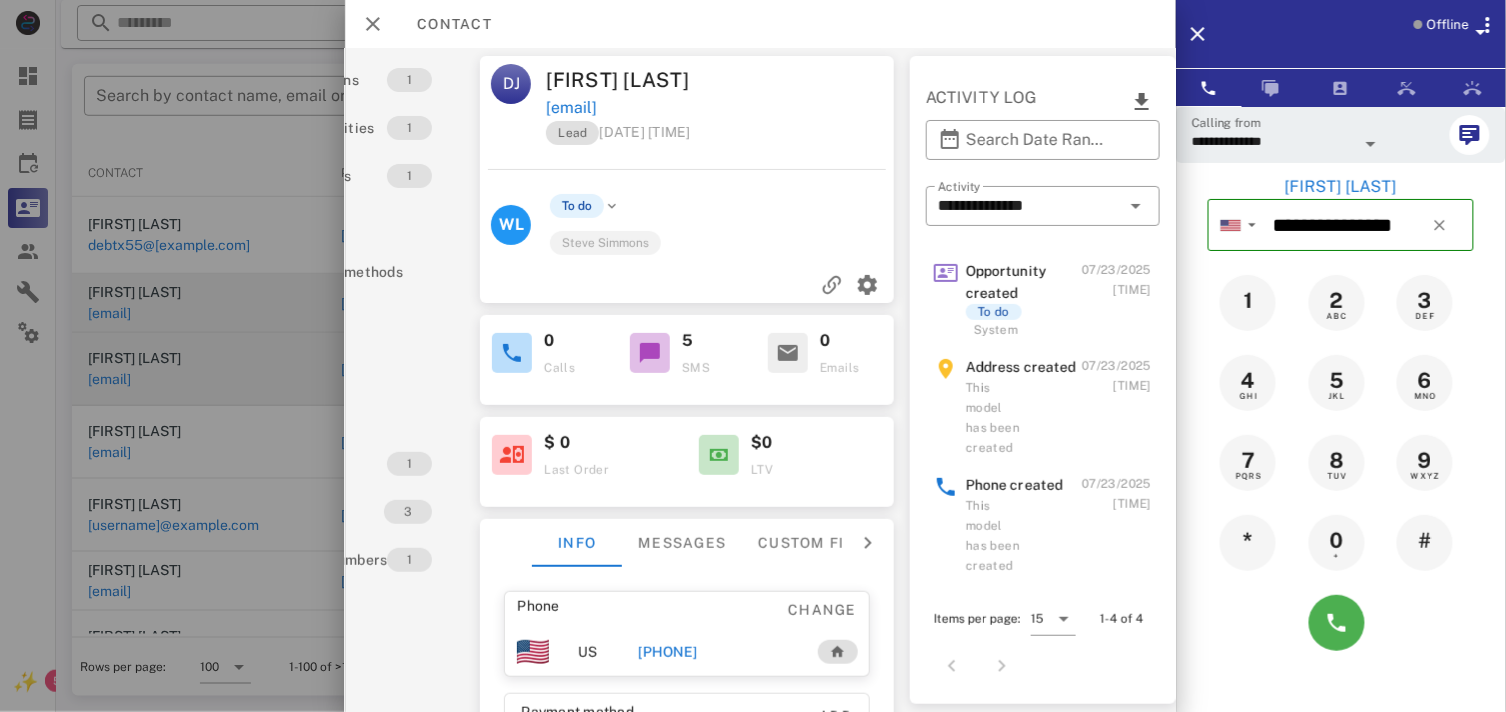 scroll, scrollTop: 0, scrollLeft: 0, axis: both 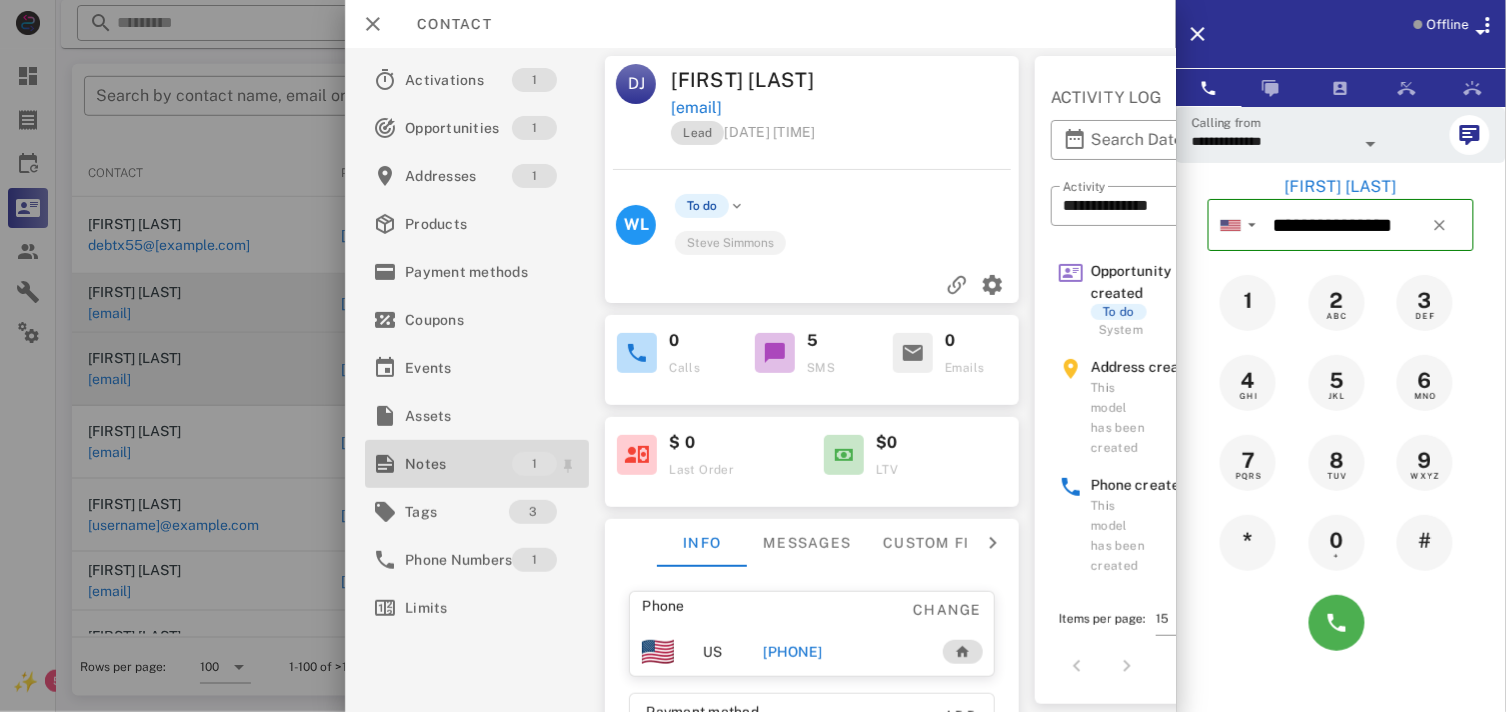 click on "Notes" at bounding box center (458, 464) 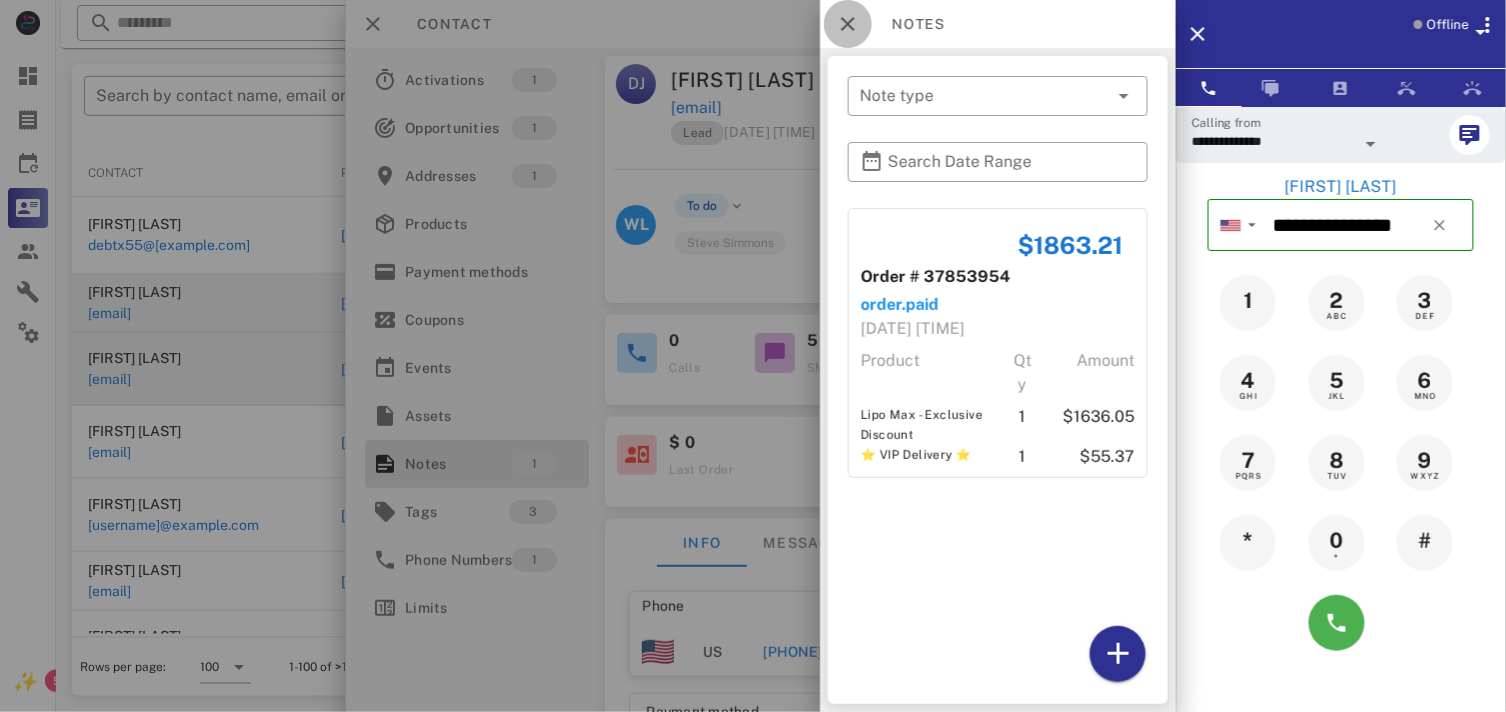 click at bounding box center [848, 24] 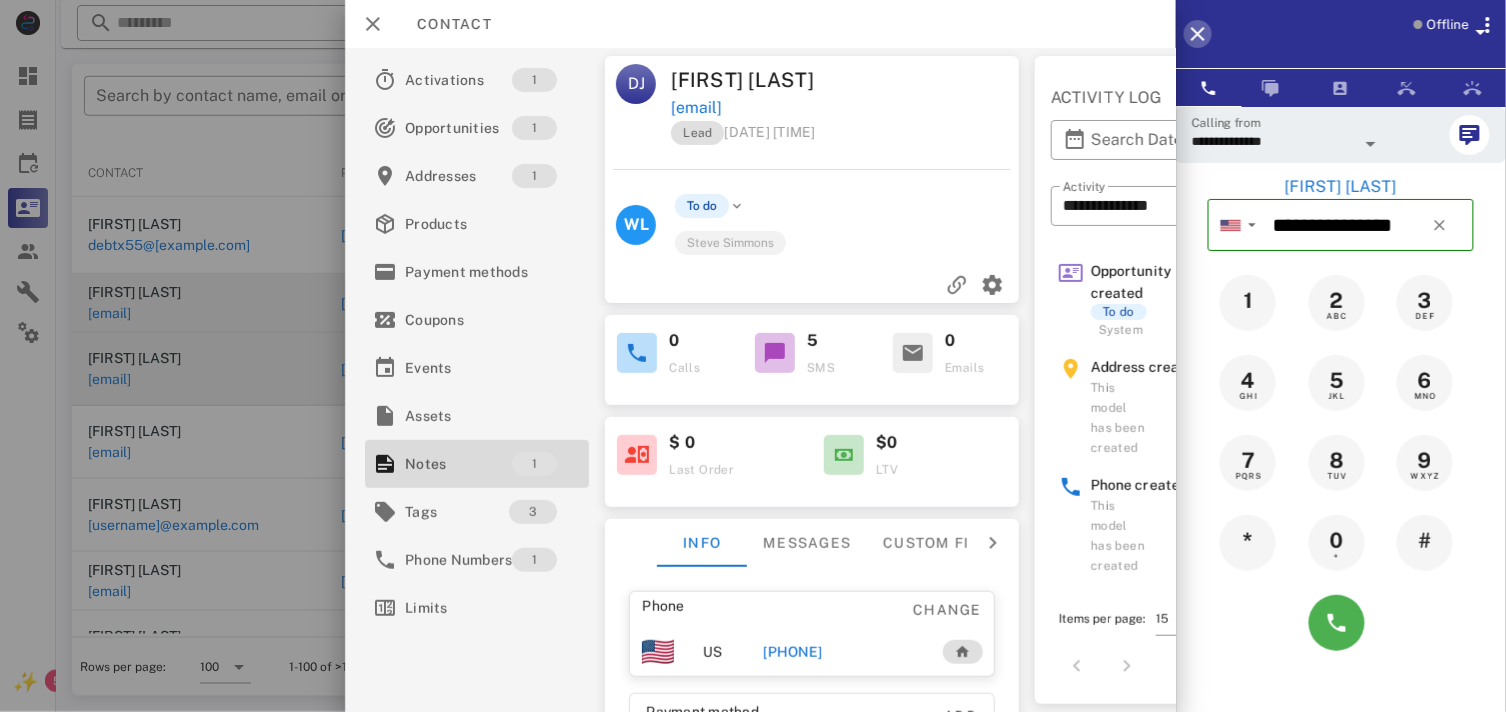 click at bounding box center (1198, 34) 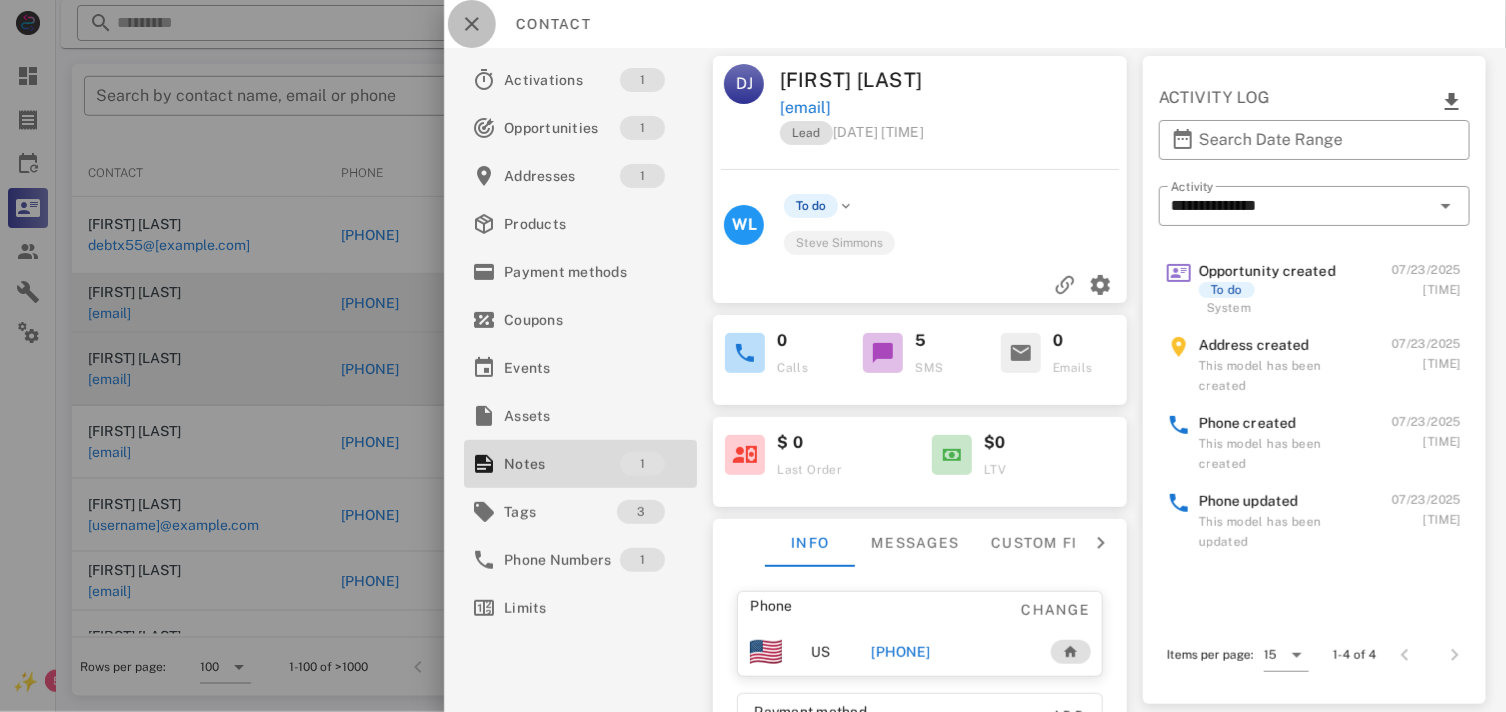 click at bounding box center [472, 24] 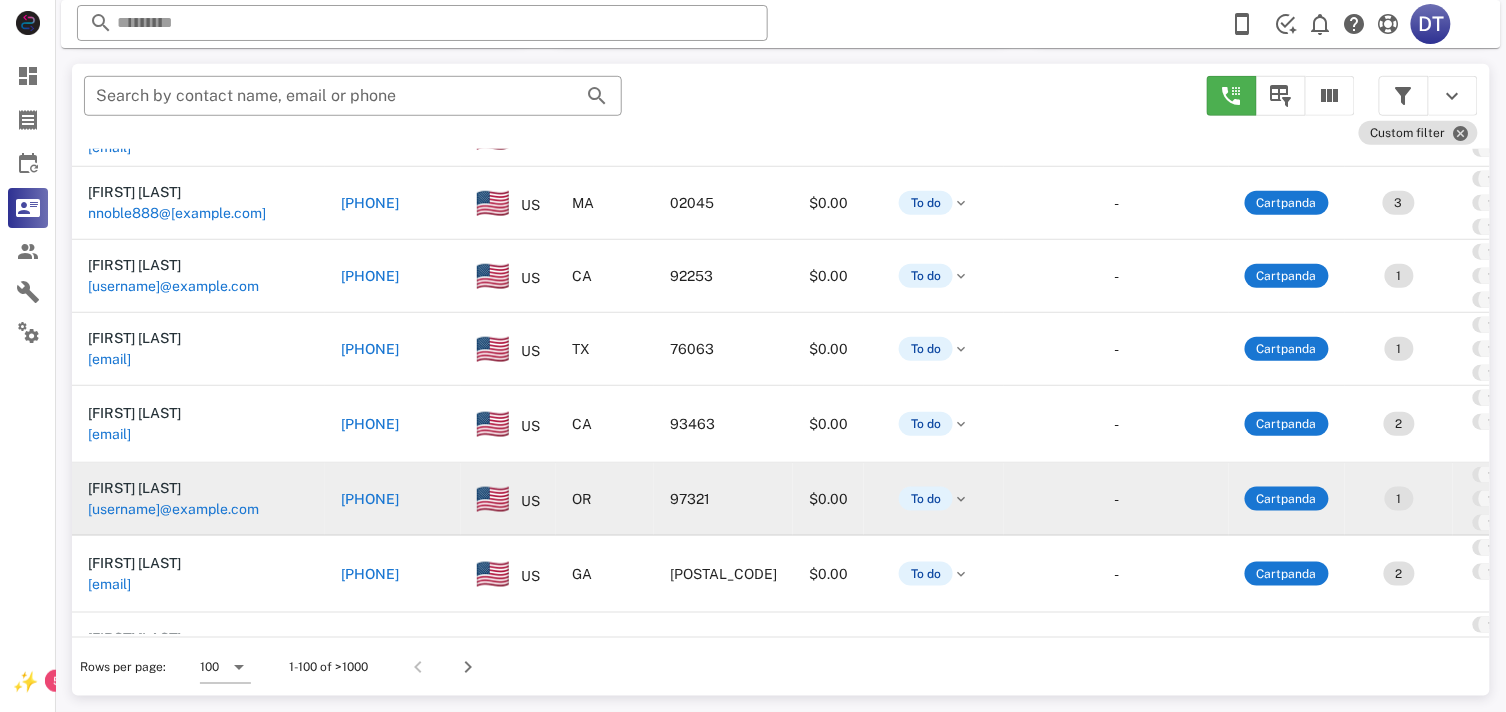 scroll, scrollTop: 0, scrollLeft: 0, axis: both 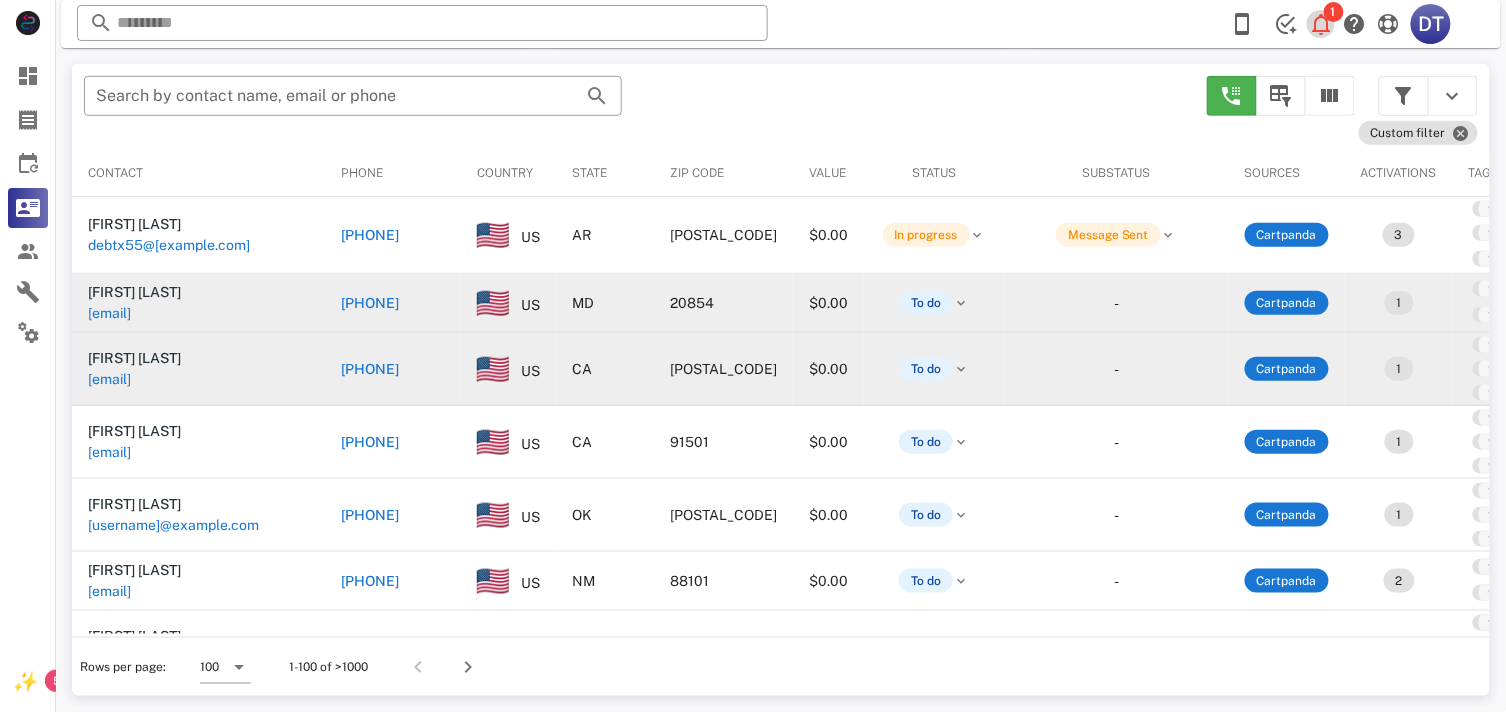click at bounding box center (1322, 24) 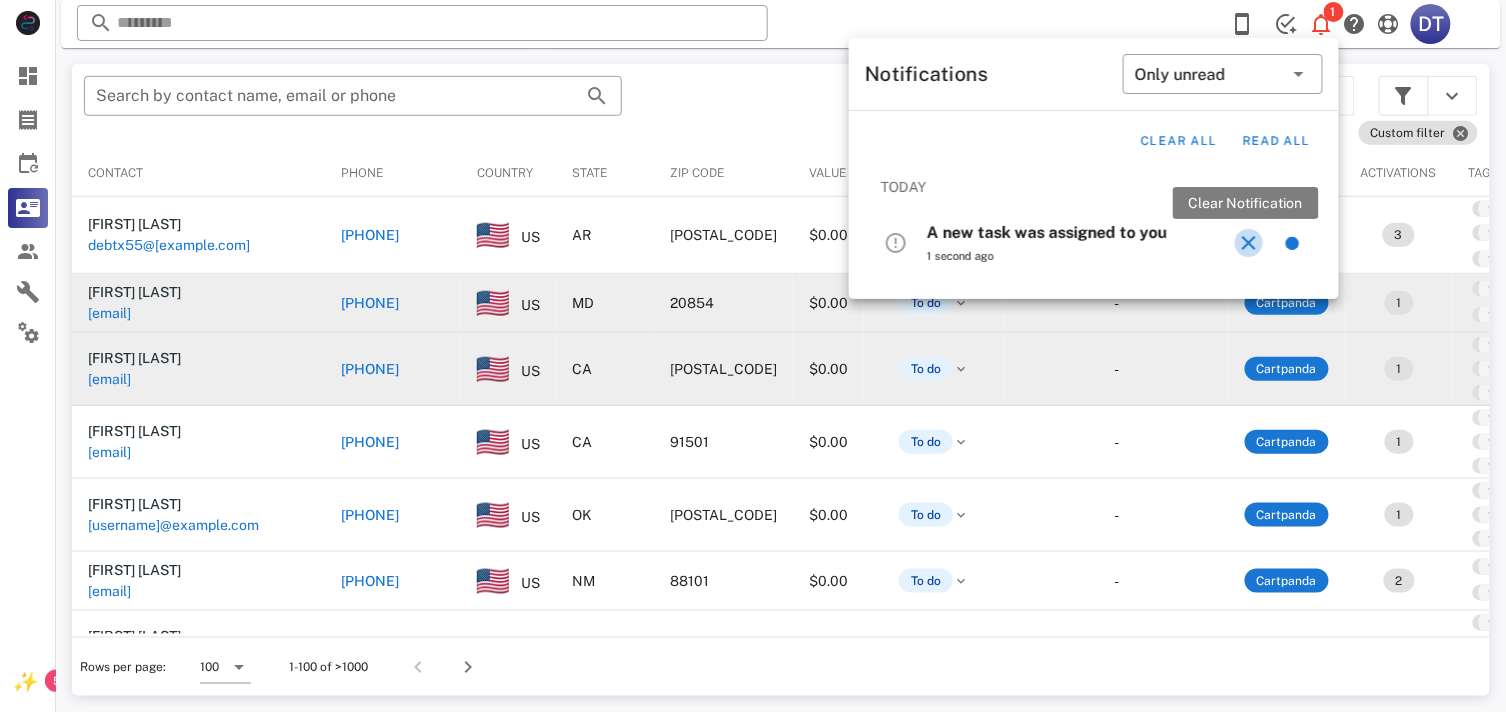 click at bounding box center [1249, 243] 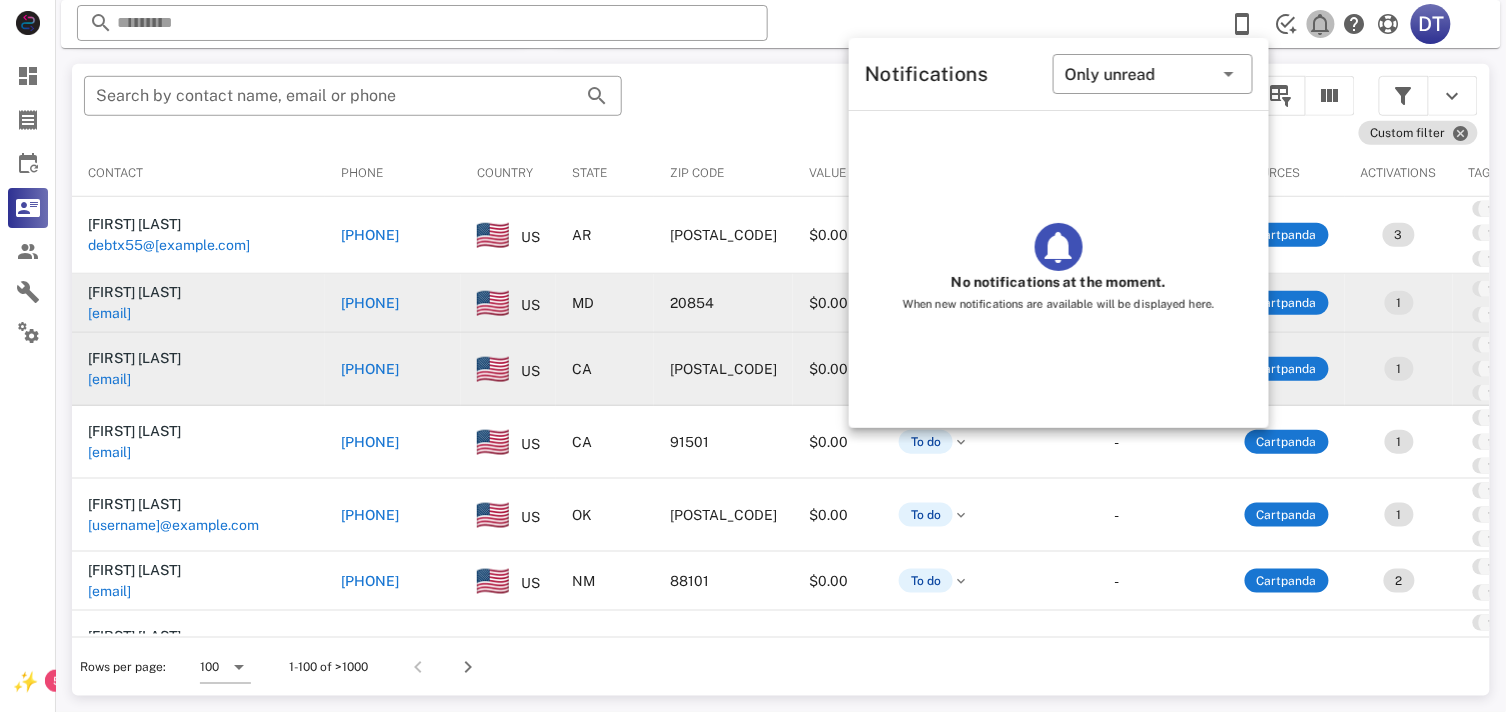 click at bounding box center (1321, 24) 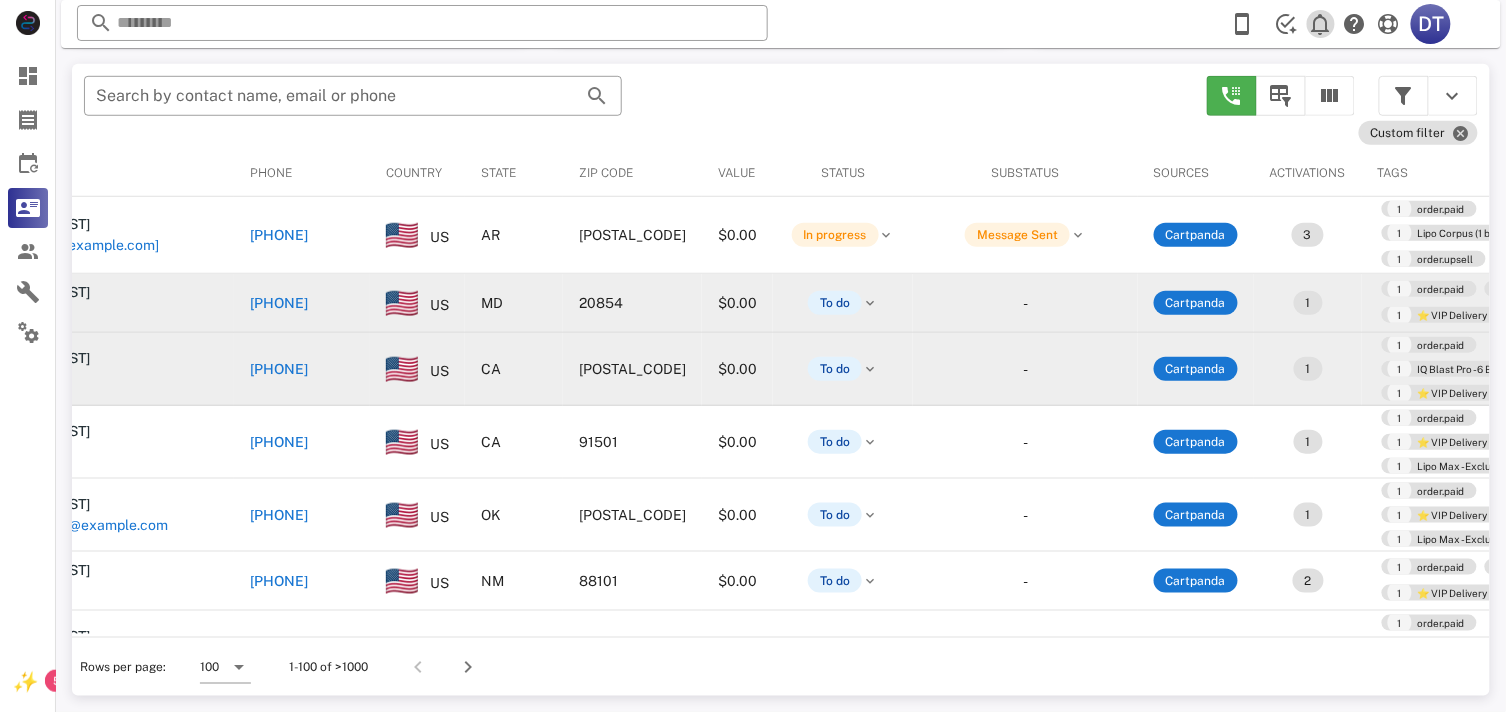 scroll, scrollTop: 0, scrollLeft: 0, axis: both 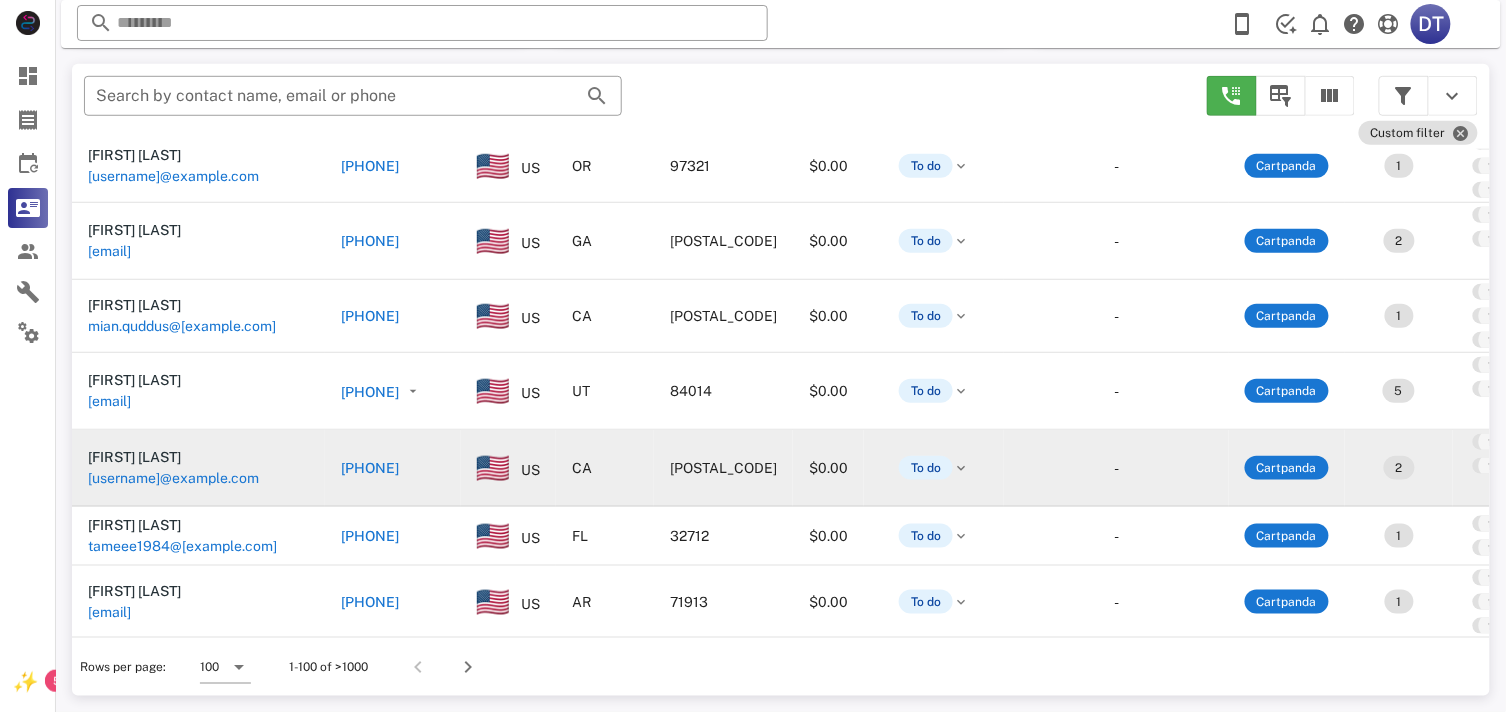 click on "[PHONE]" at bounding box center [370, 468] 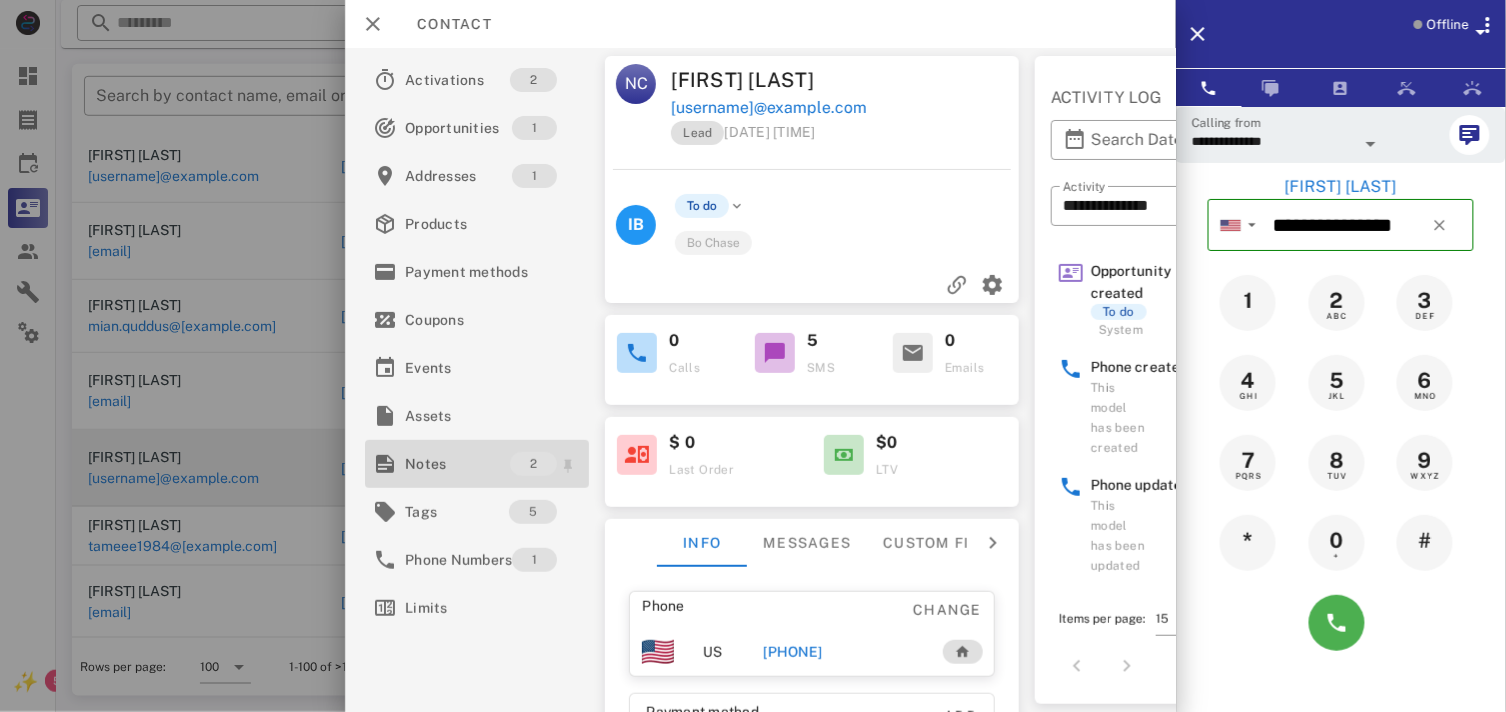 click on "Notes" at bounding box center (457, 464) 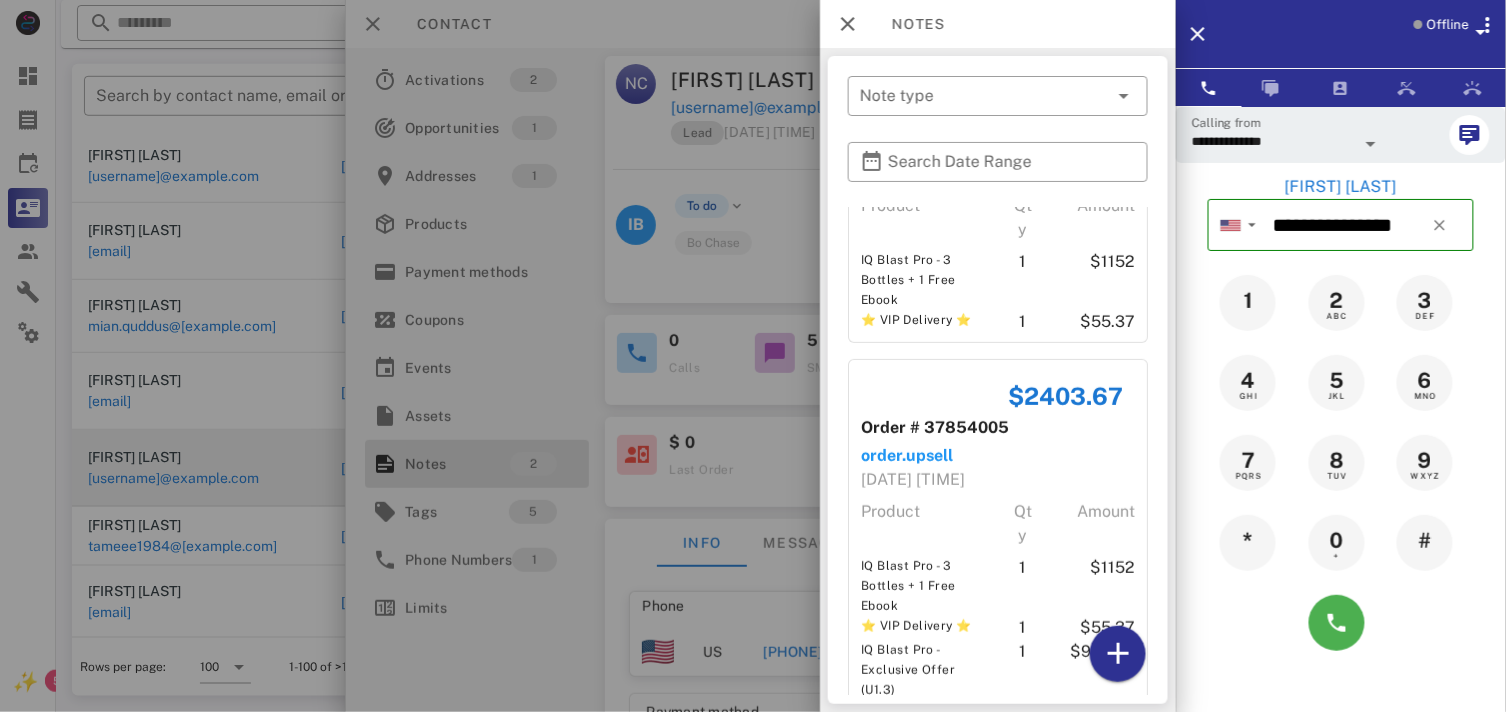scroll, scrollTop: 196, scrollLeft: 0, axis: vertical 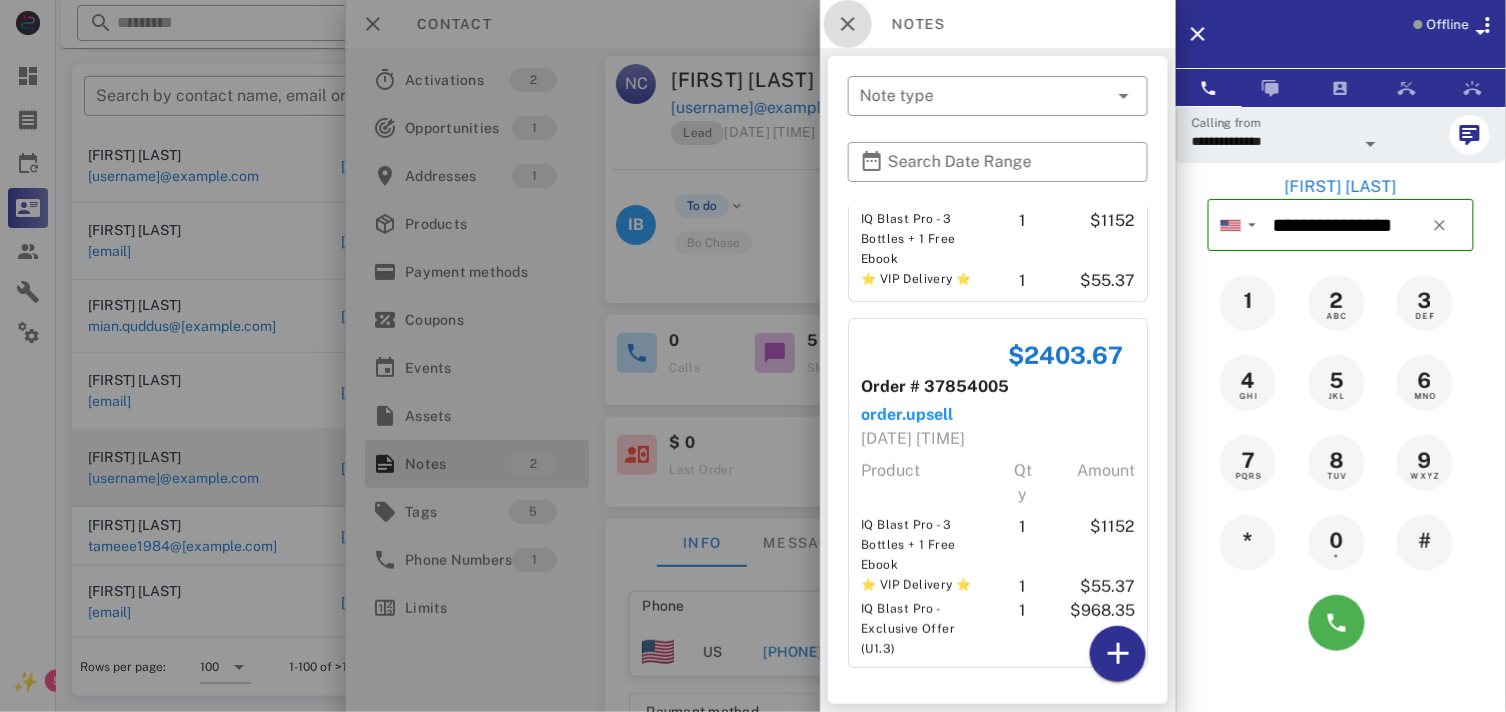 click at bounding box center (848, 24) 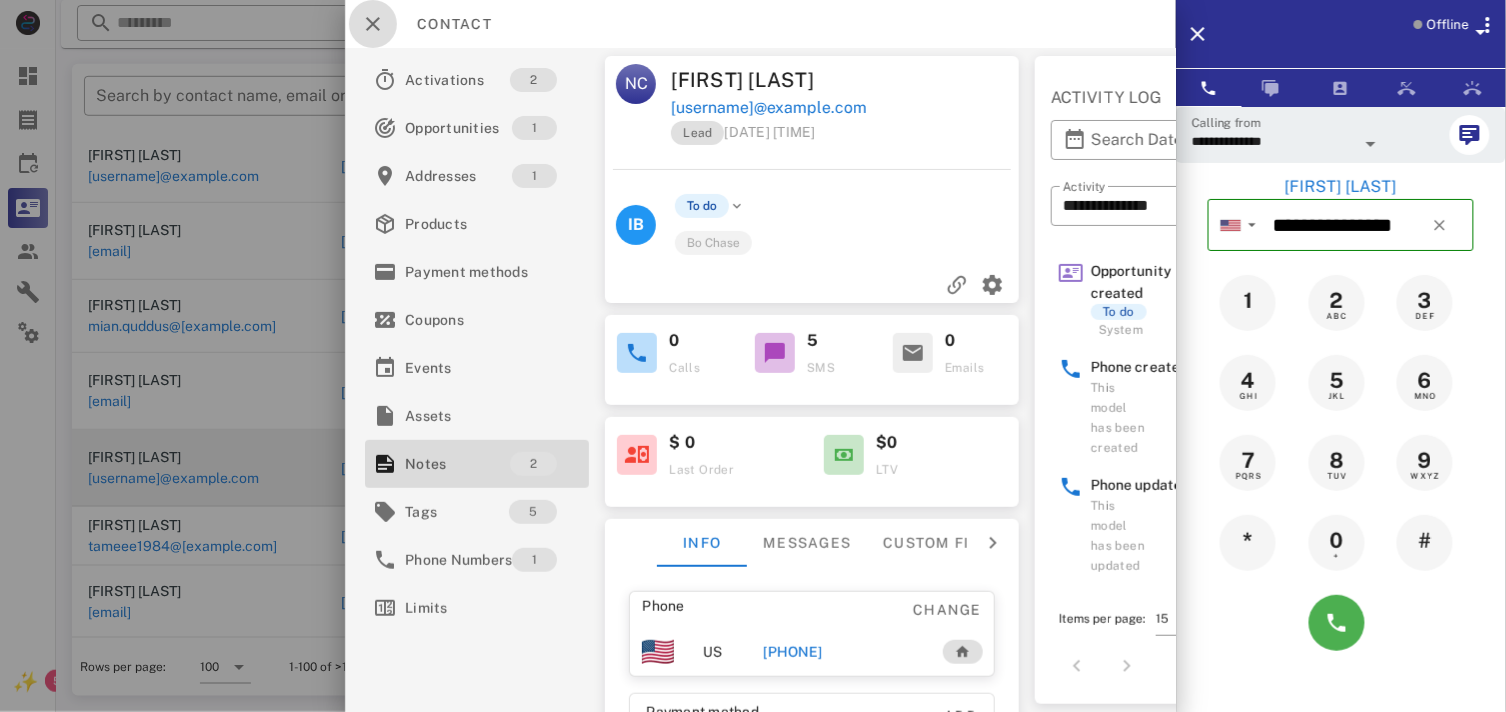 click at bounding box center (373, 24) 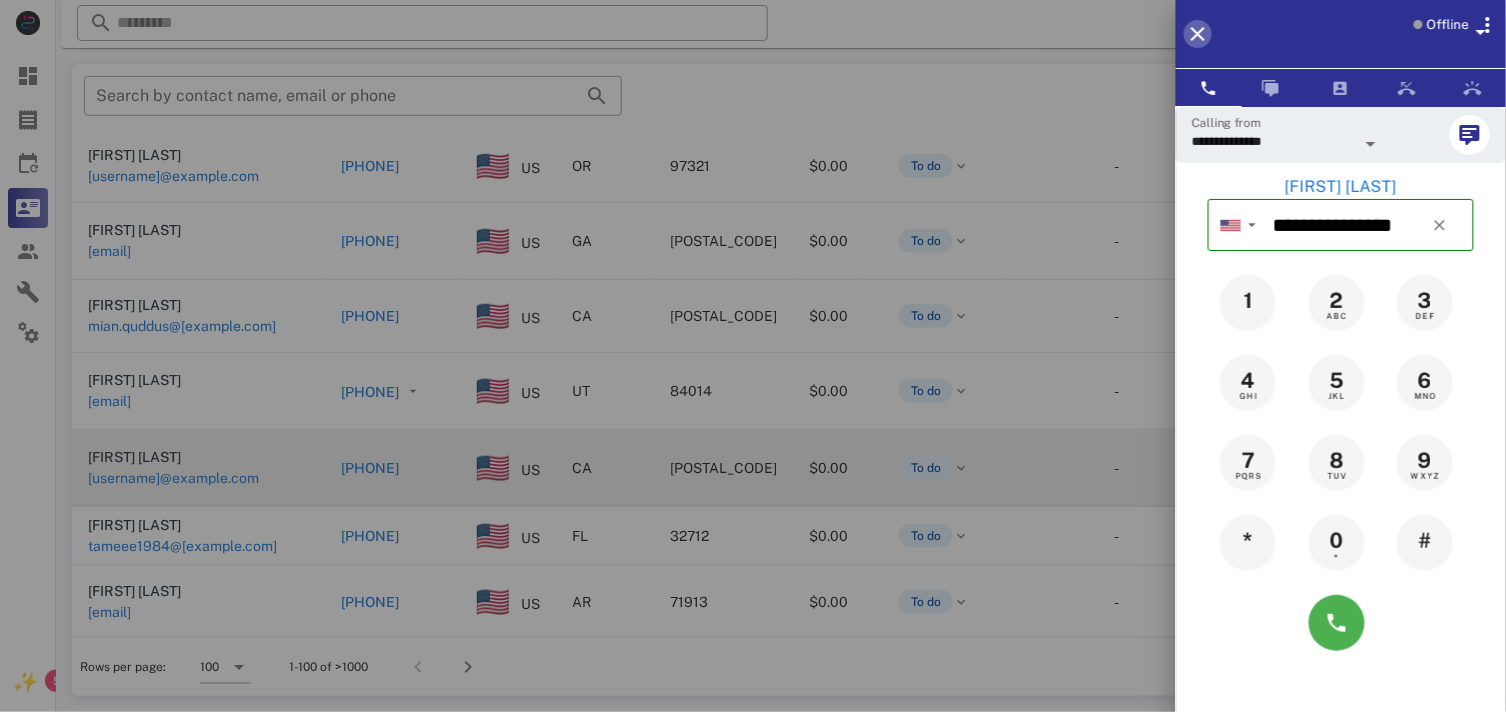 click at bounding box center (1198, 34) 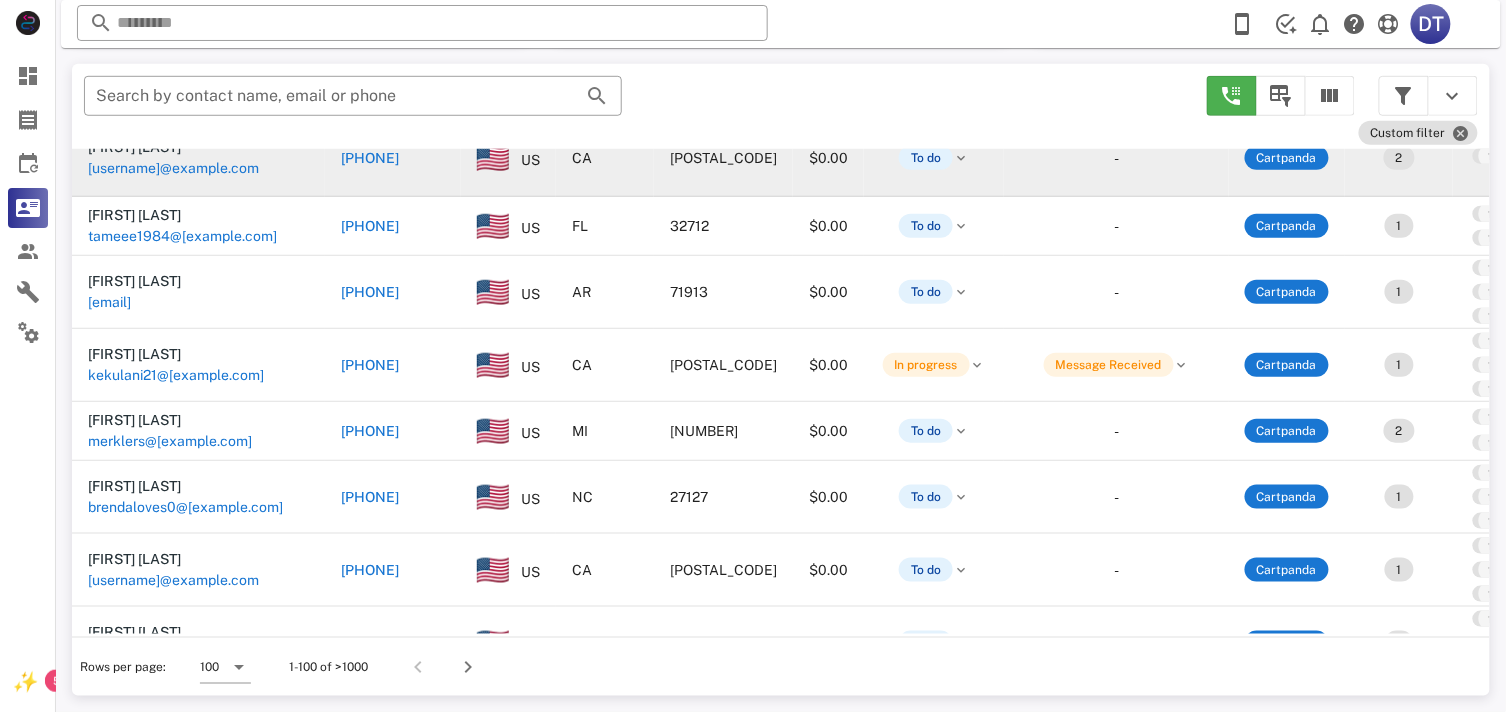 scroll, scrollTop: 1111, scrollLeft: 0, axis: vertical 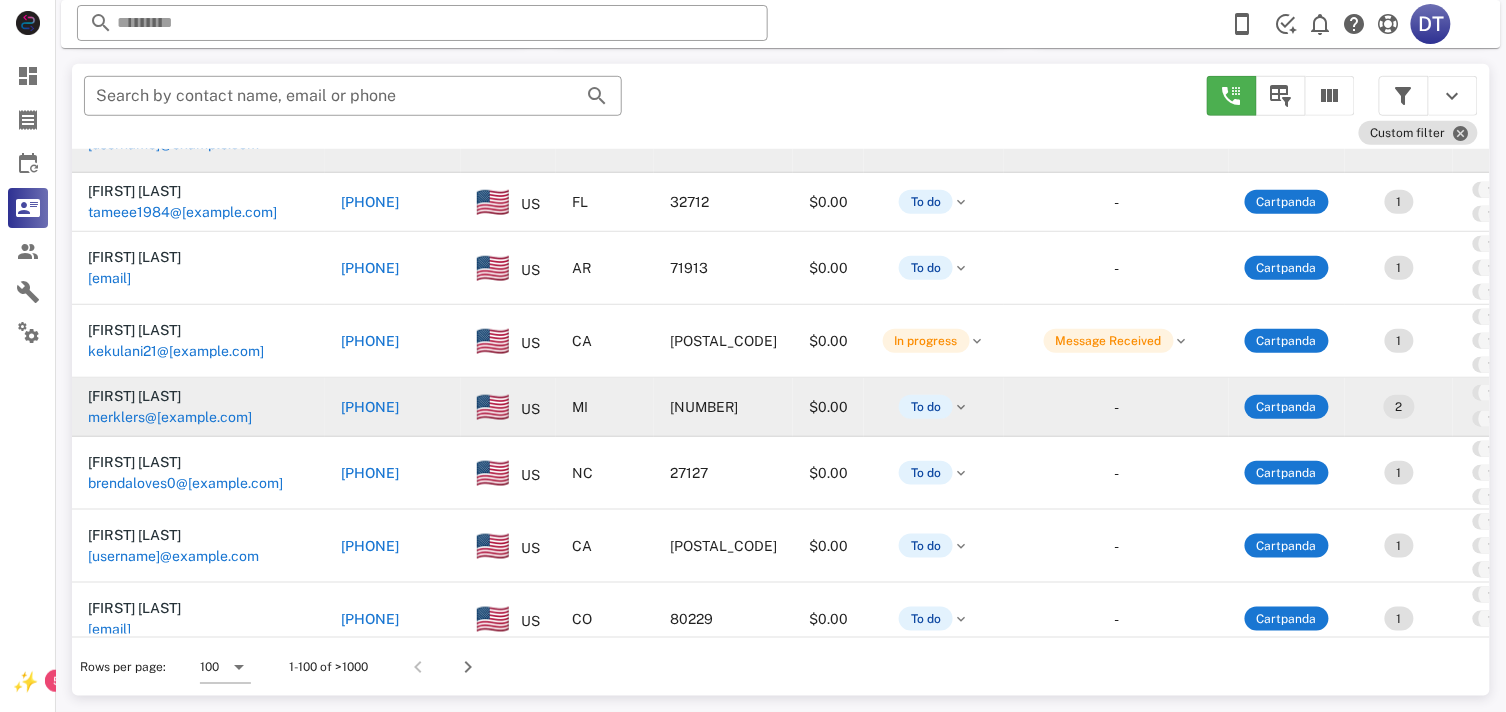 click on "[PHONE]" at bounding box center [370, 407] 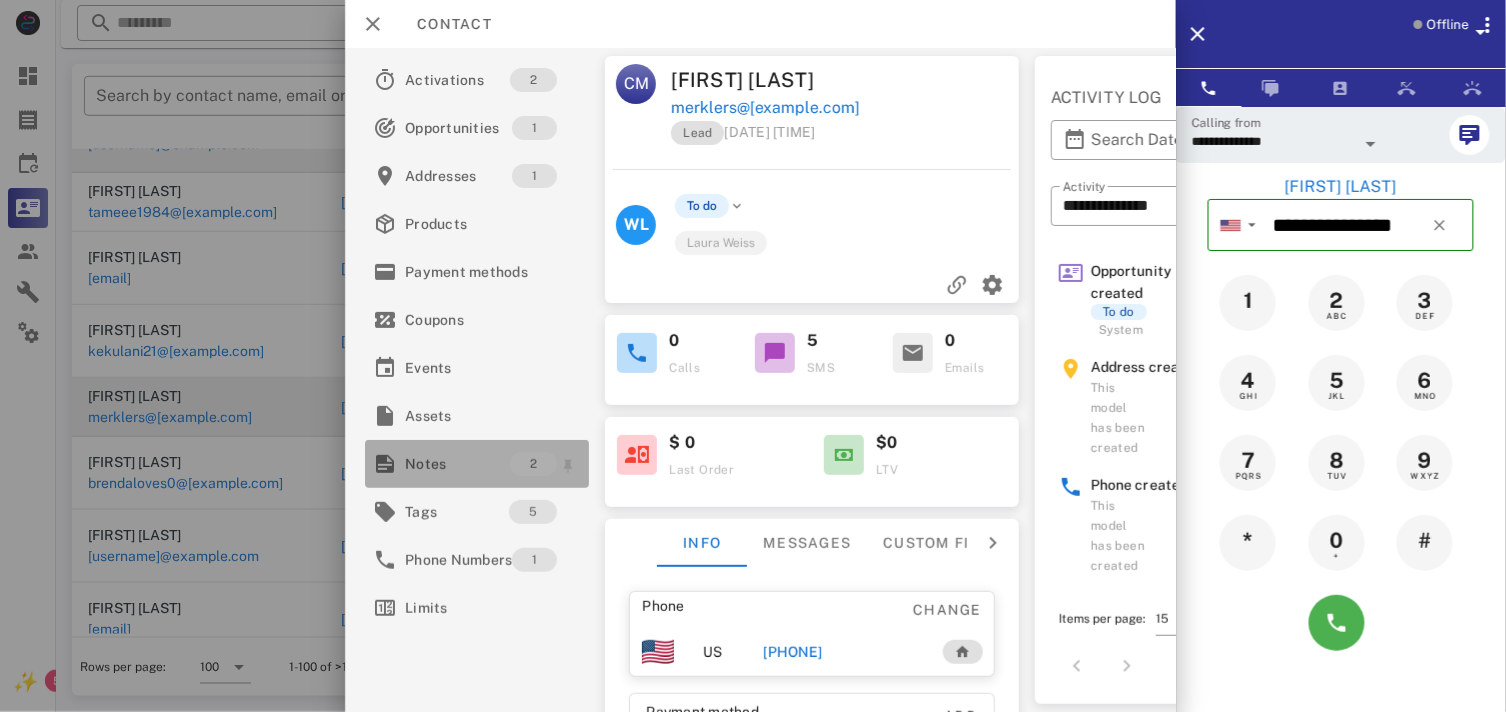 click on "Notes" at bounding box center [457, 464] 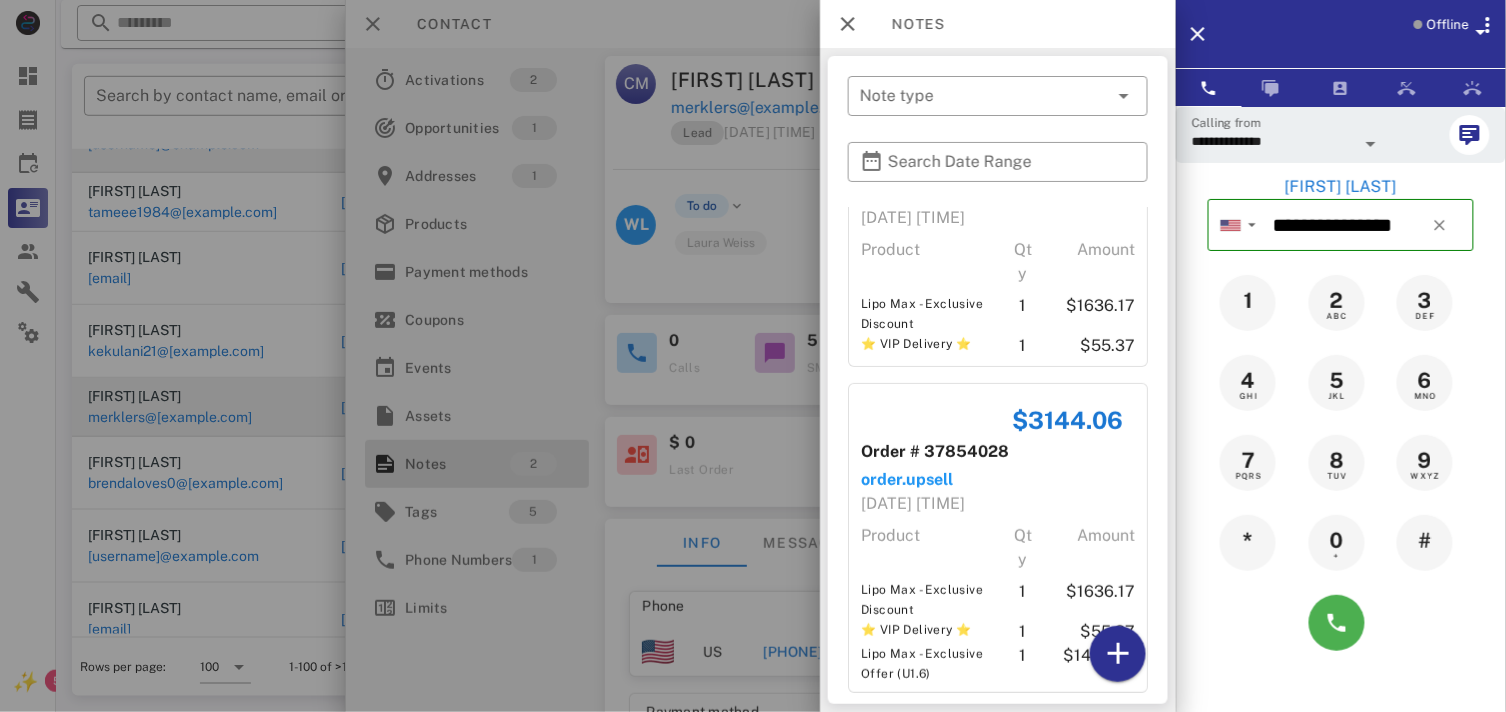 scroll, scrollTop: 136, scrollLeft: 0, axis: vertical 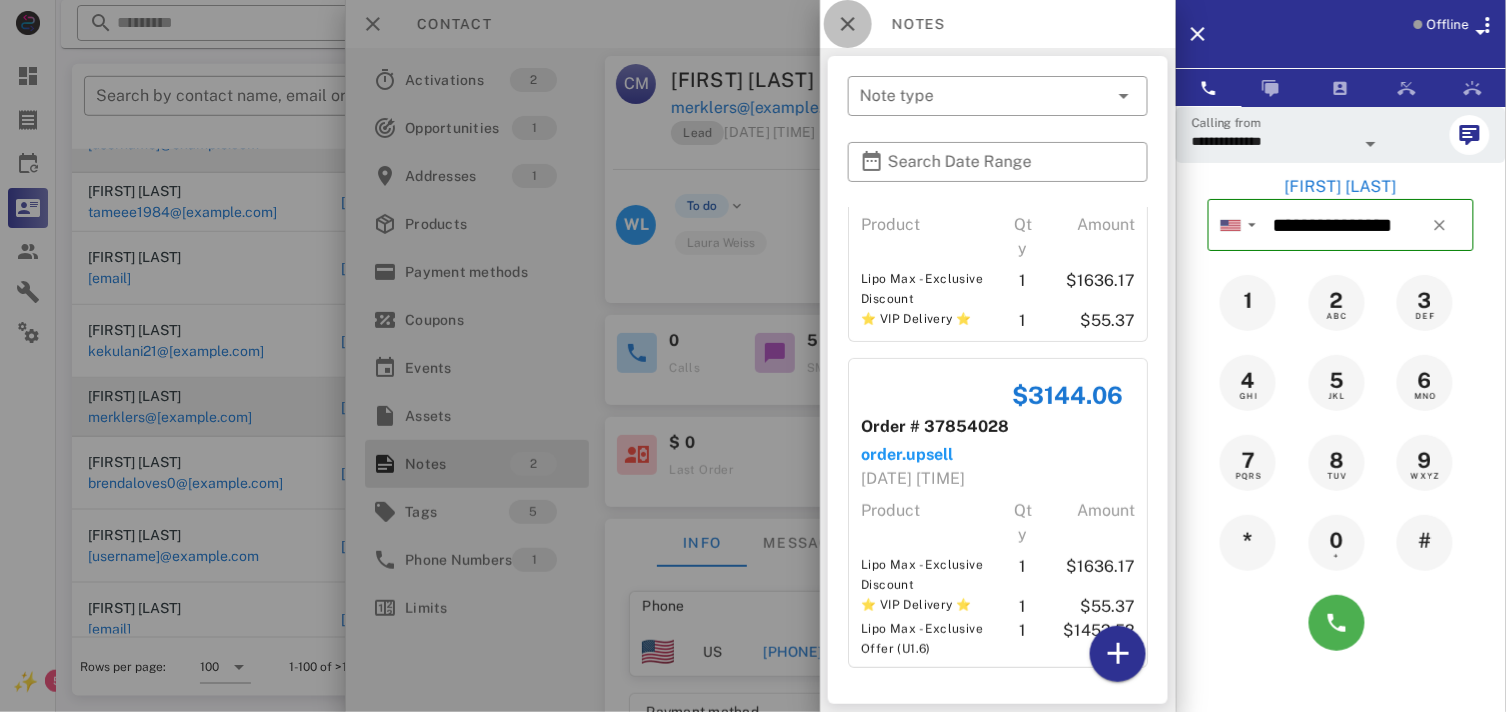 click at bounding box center (848, 24) 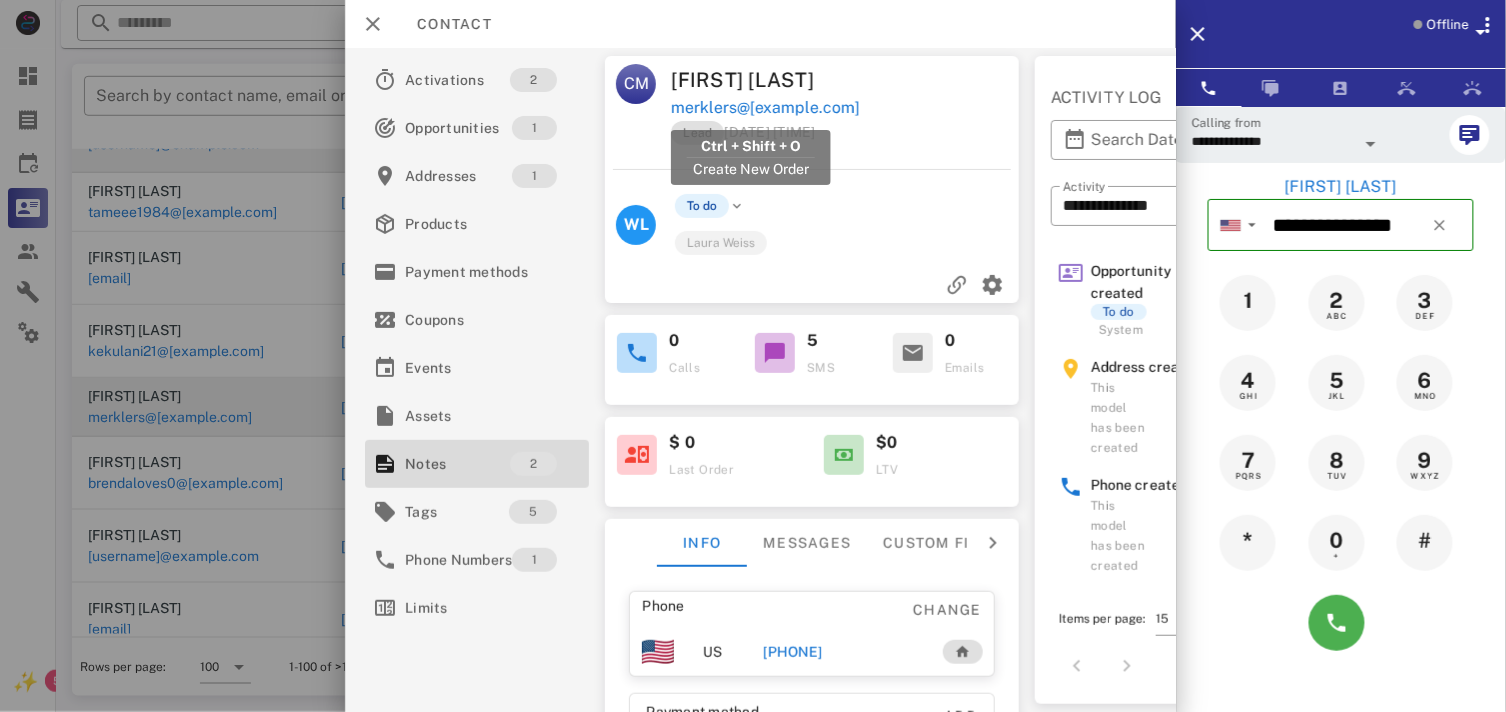 click on "merklers@[EXAMPLE.COM]" at bounding box center [766, 108] 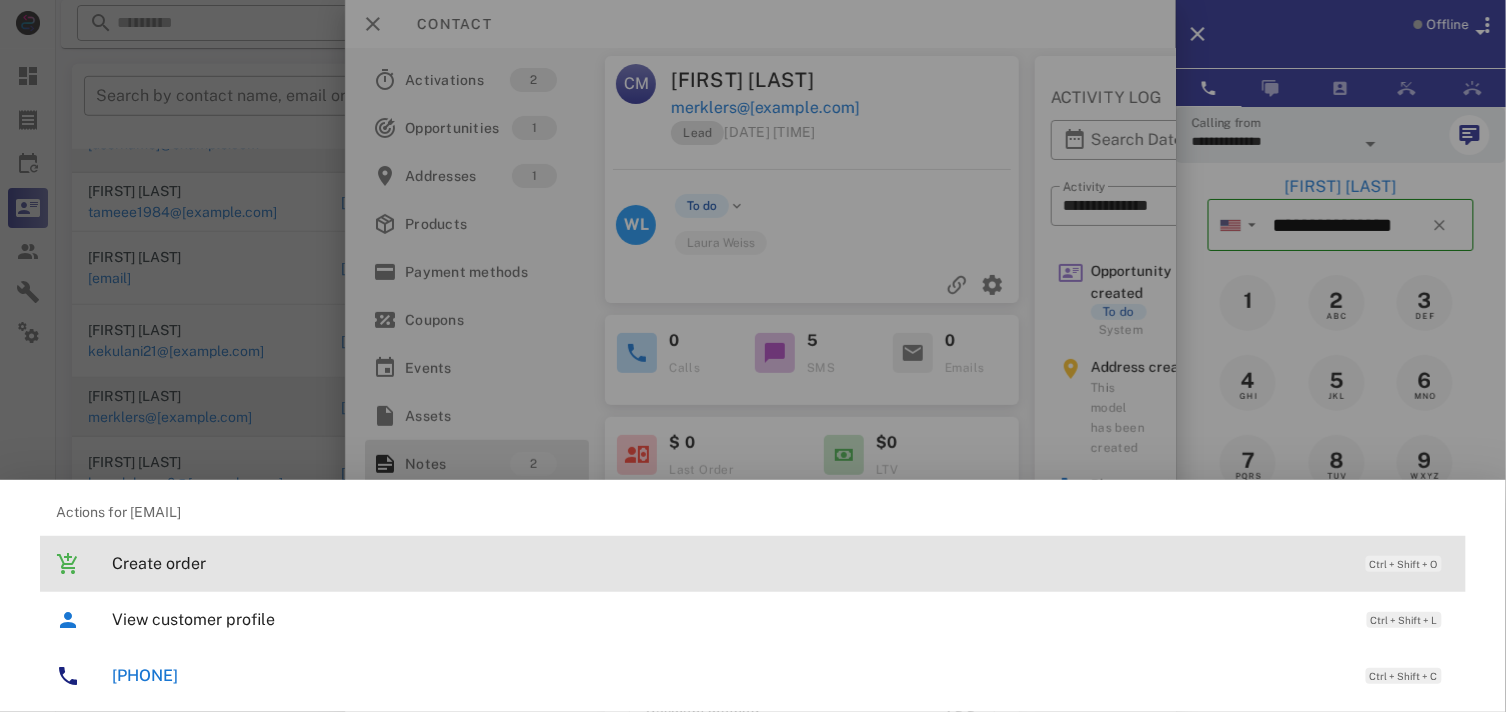 click on "Create order" at bounding box center [729, 563] 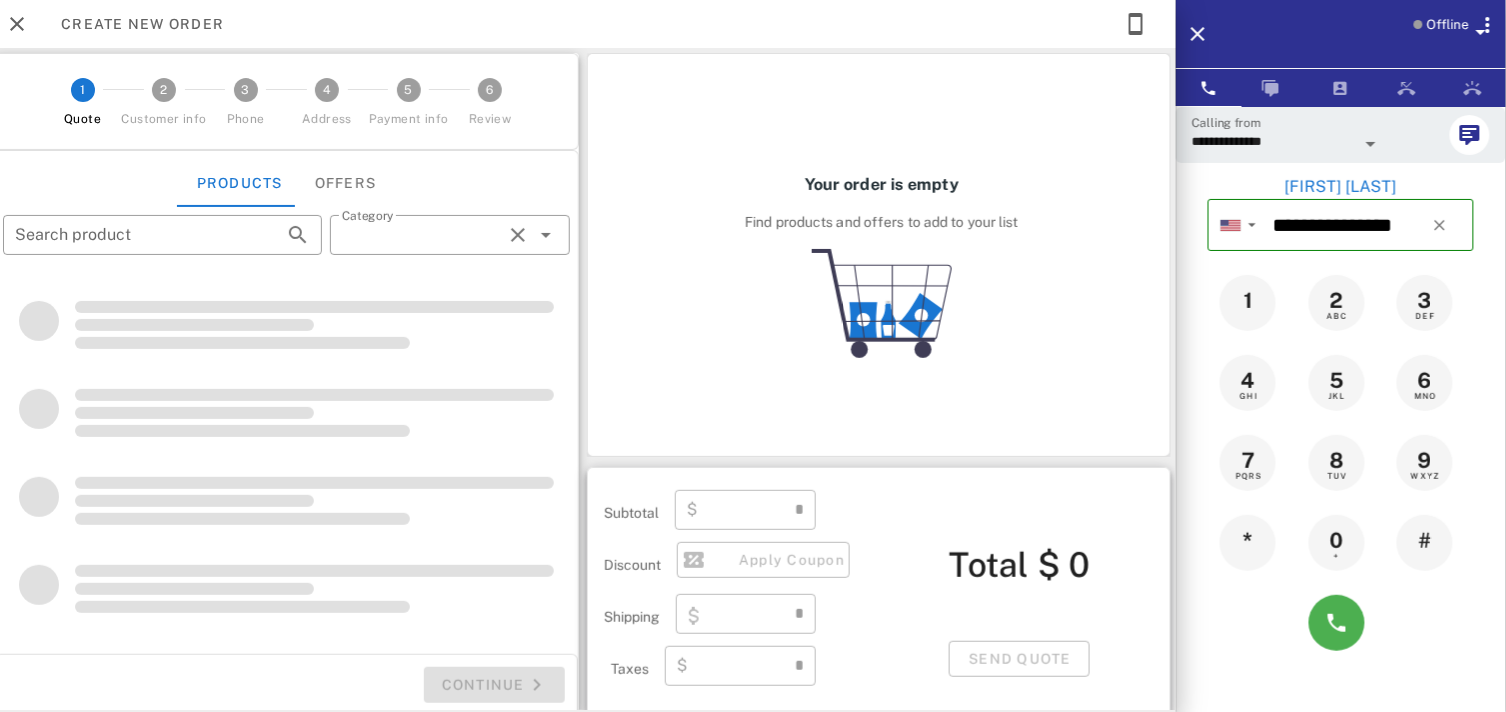 type on "**********" 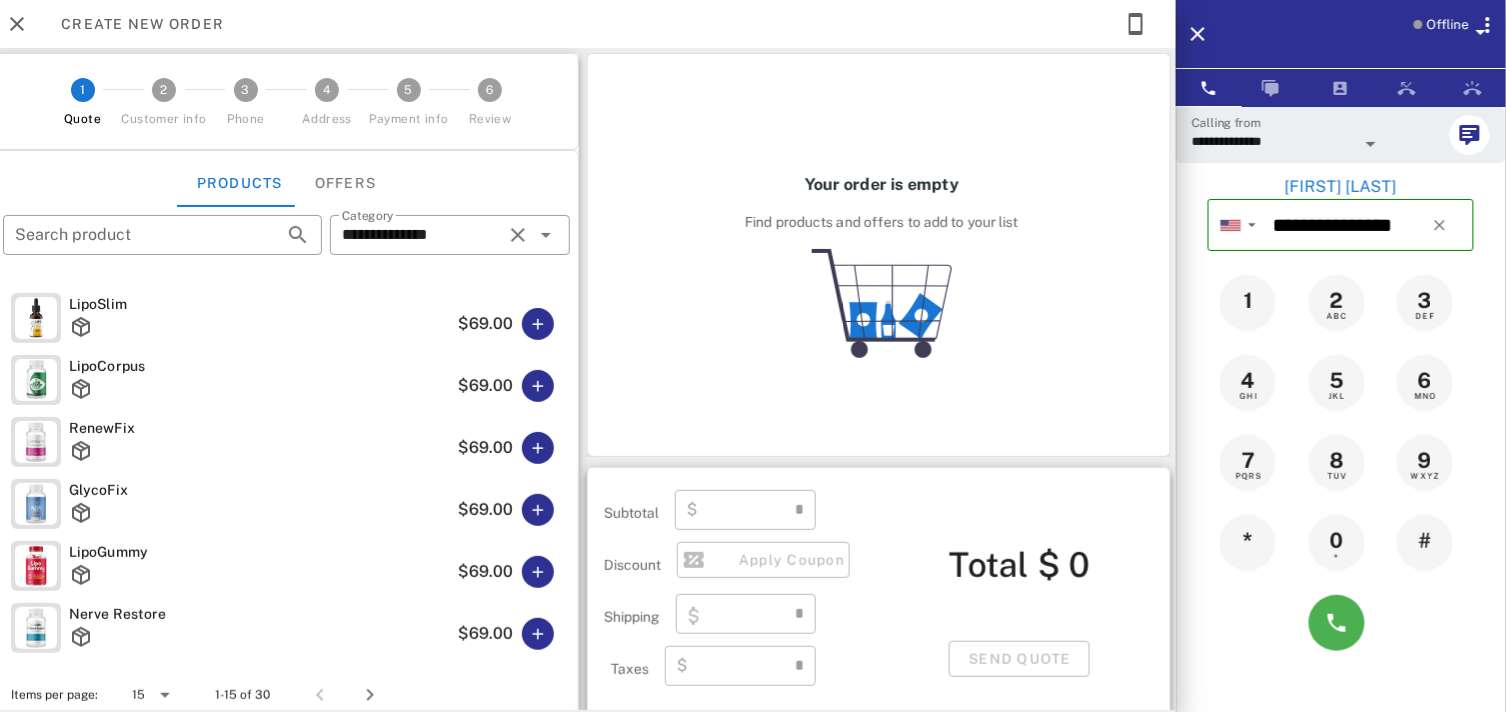 type on "****" 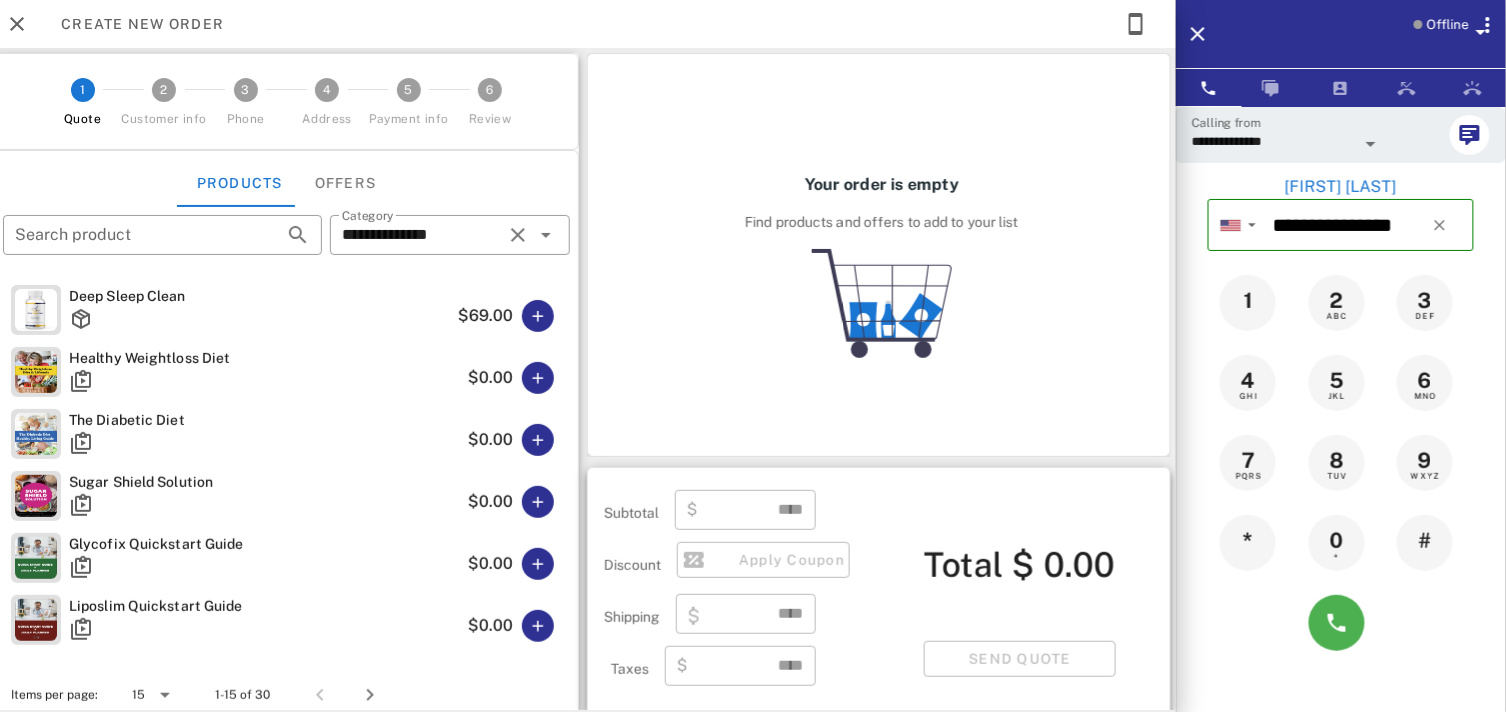 scroll, scrollTop: 567, scrollLeft: 0, axis: vertical 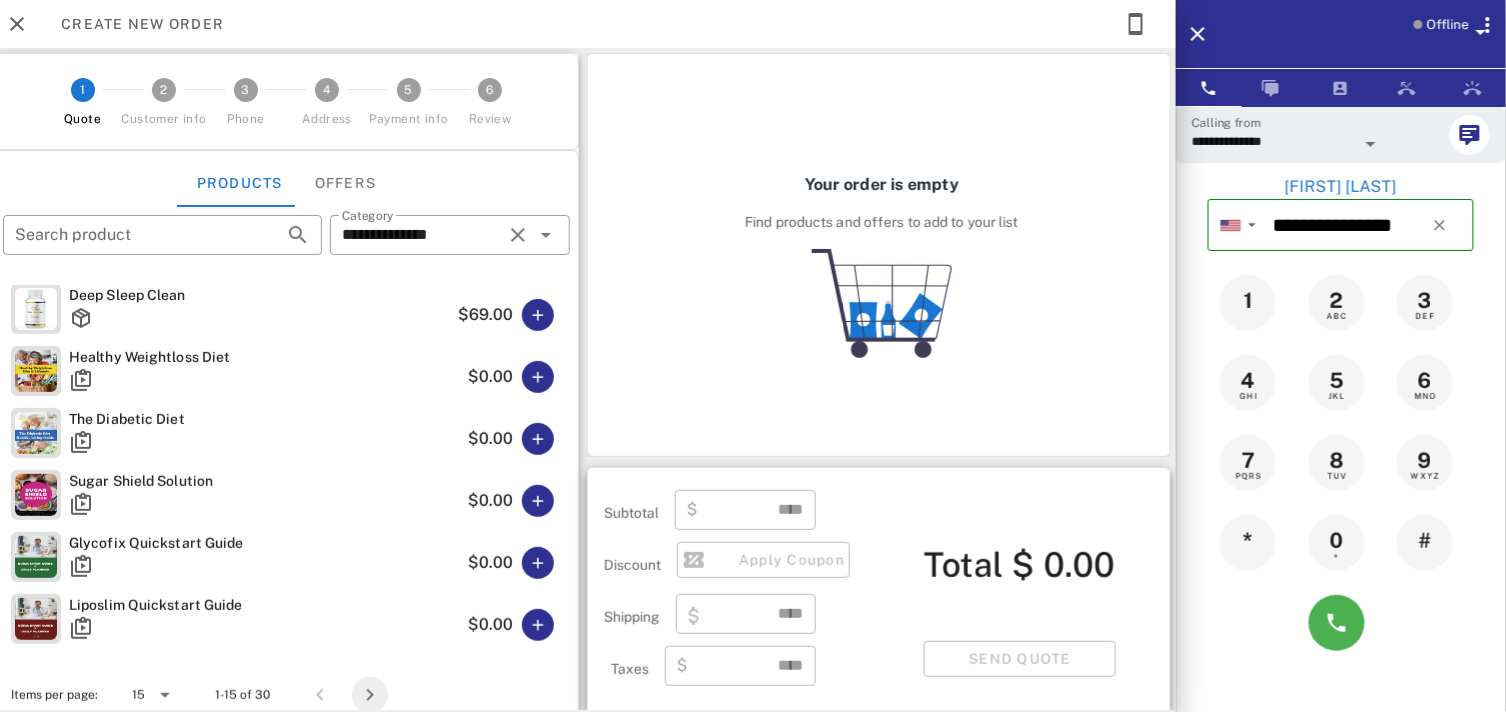 click at bounding box center [370, 695] 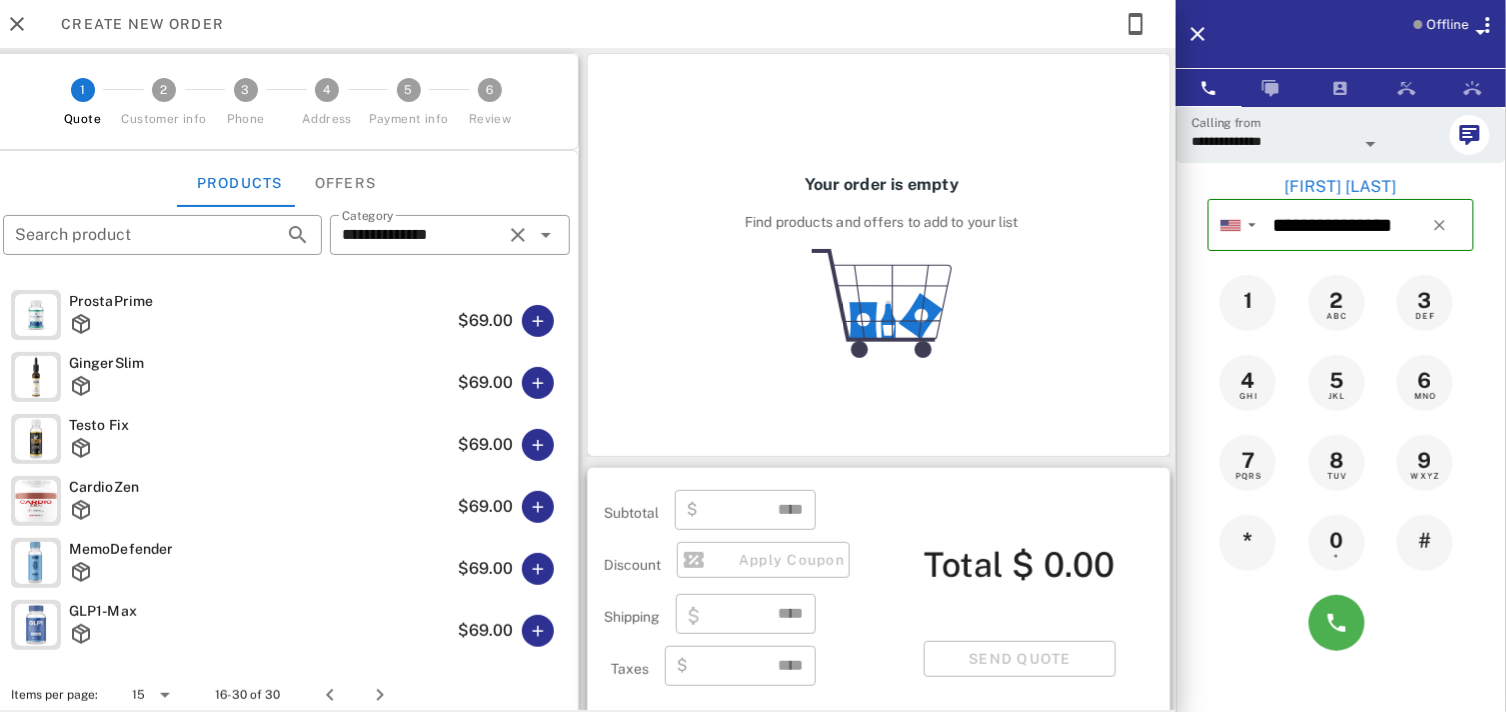 scroll, scrollTop: 0, scrollLeft: 0, axis: both 